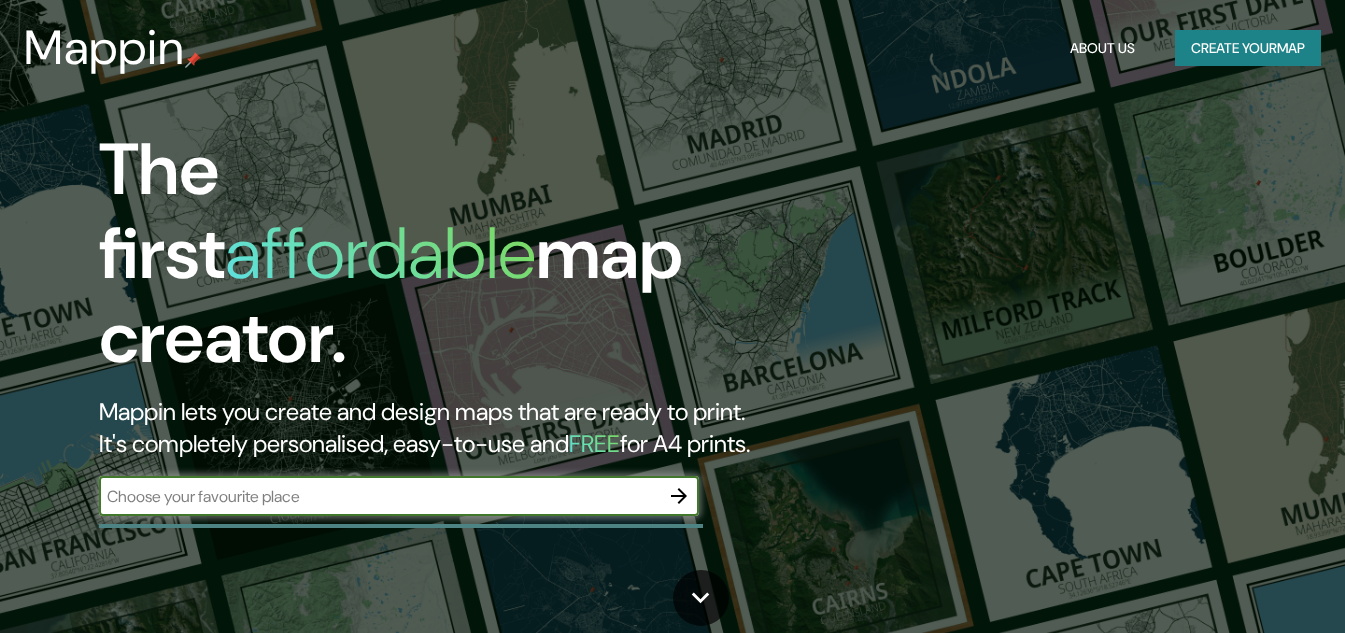 scroll, scrollTop: 0, scrollLeft: 0, axis: both 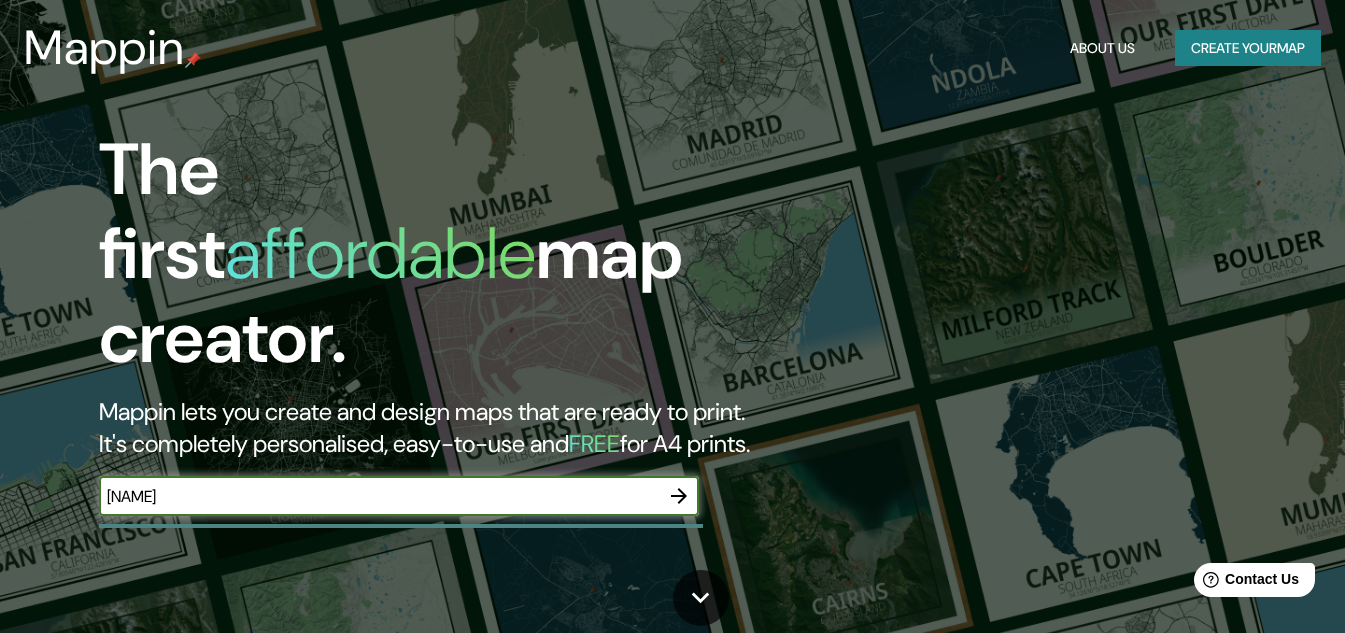 type on "DAPA YUMBO" 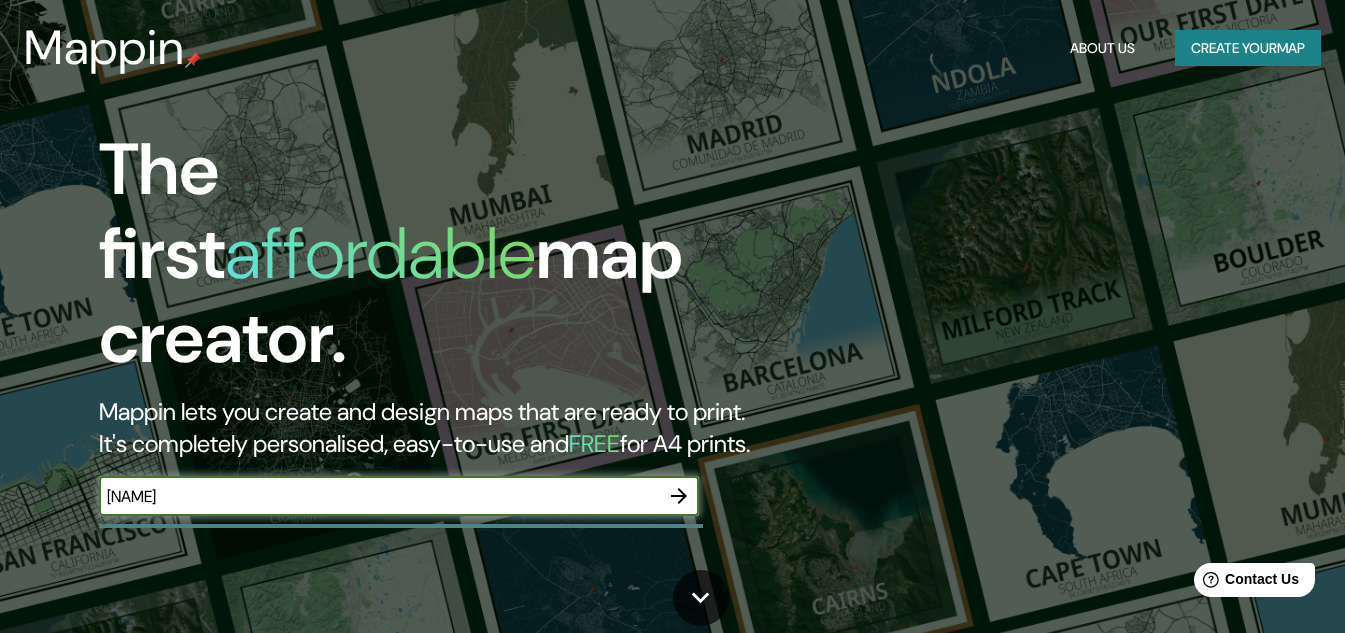 click at bounding box center [679, 496] 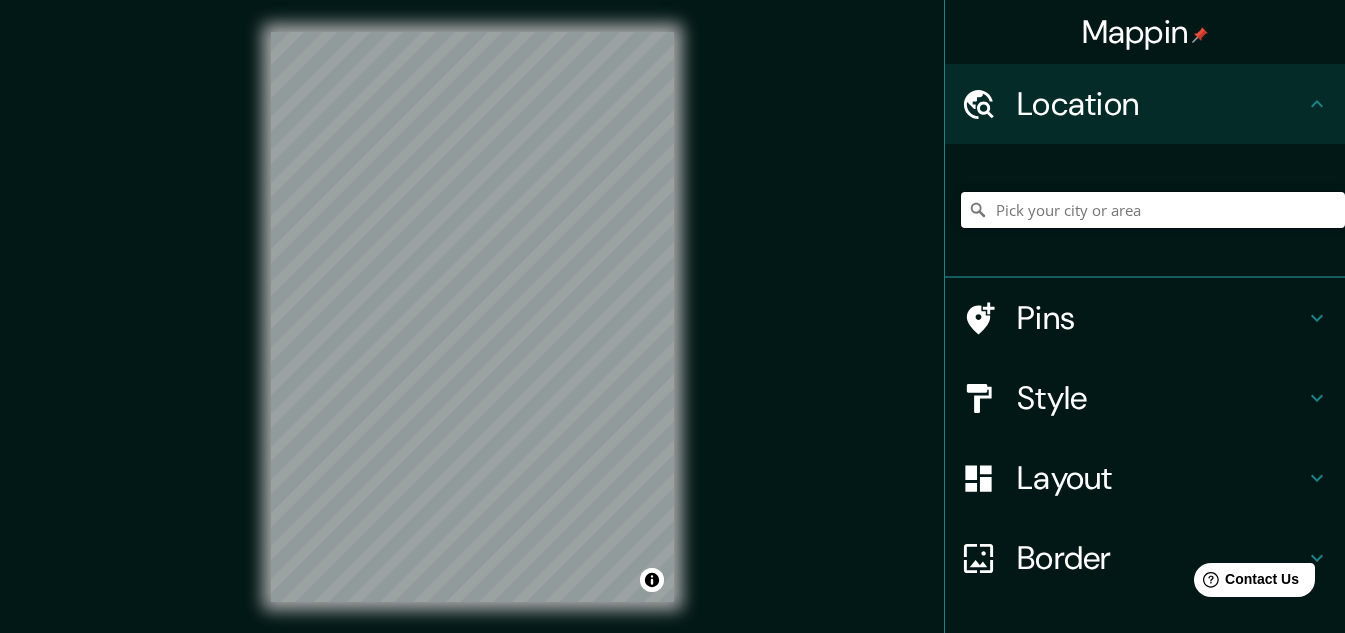 click at bounding box center [1153, 210] 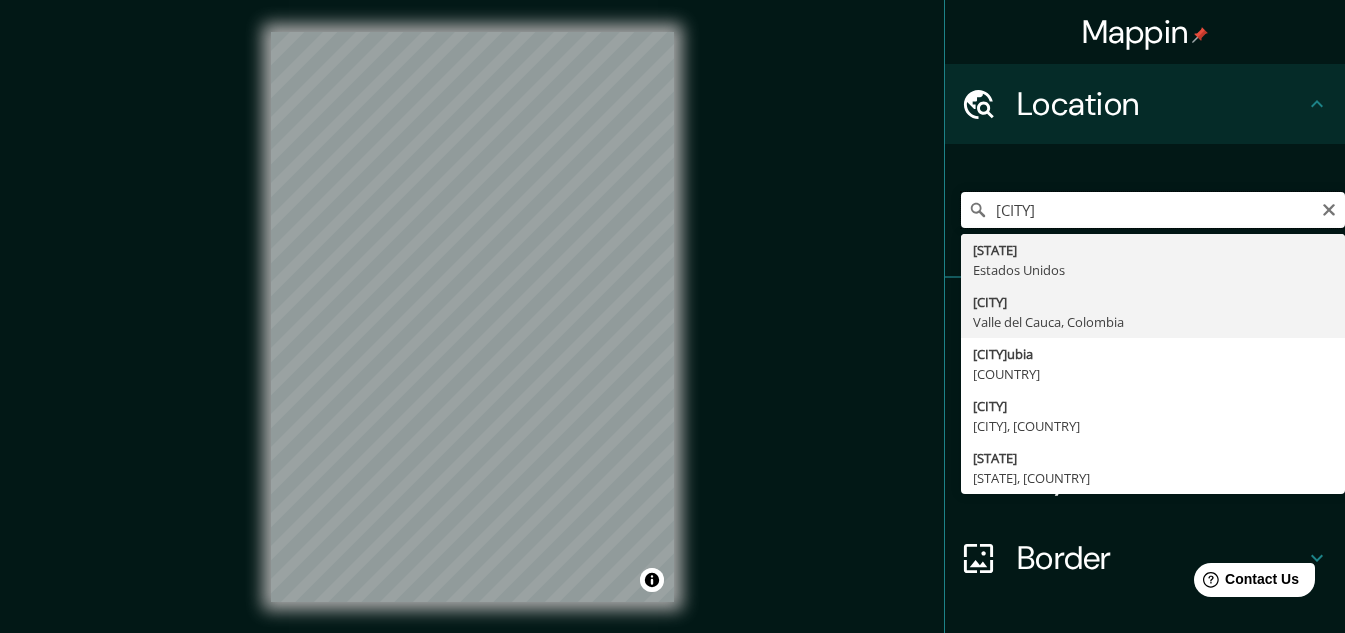 type on "CALI" 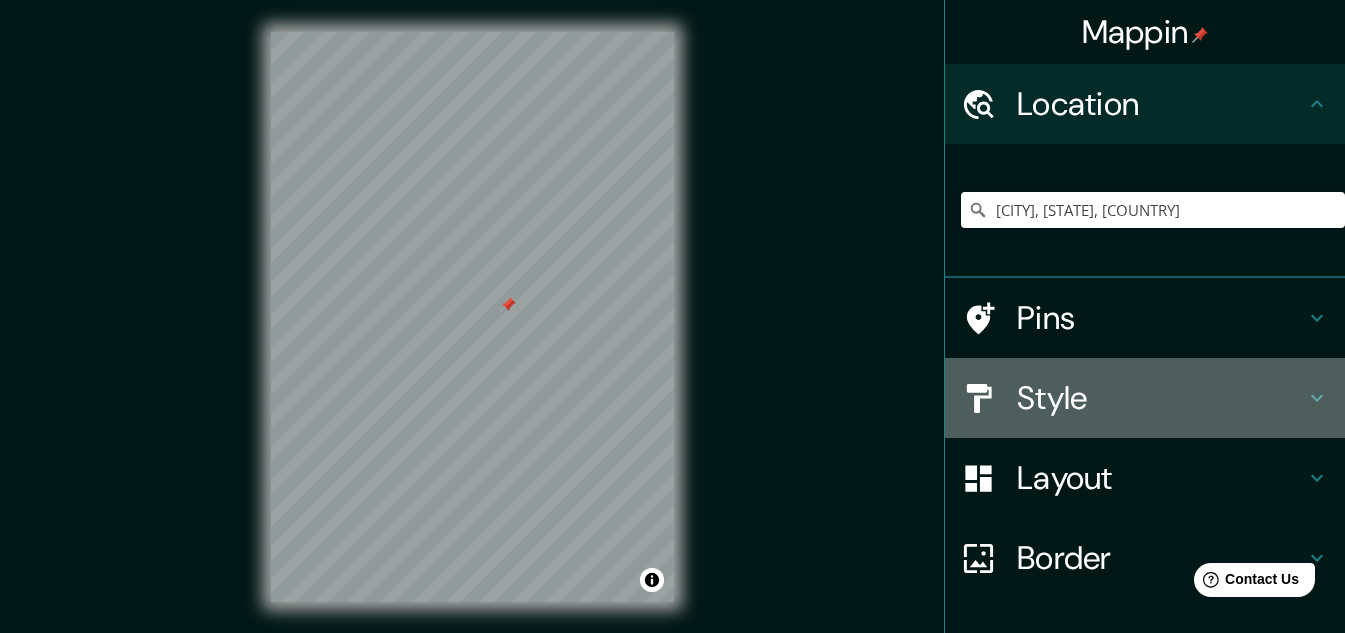 click on "Style" at bounding box center [1161, 104] 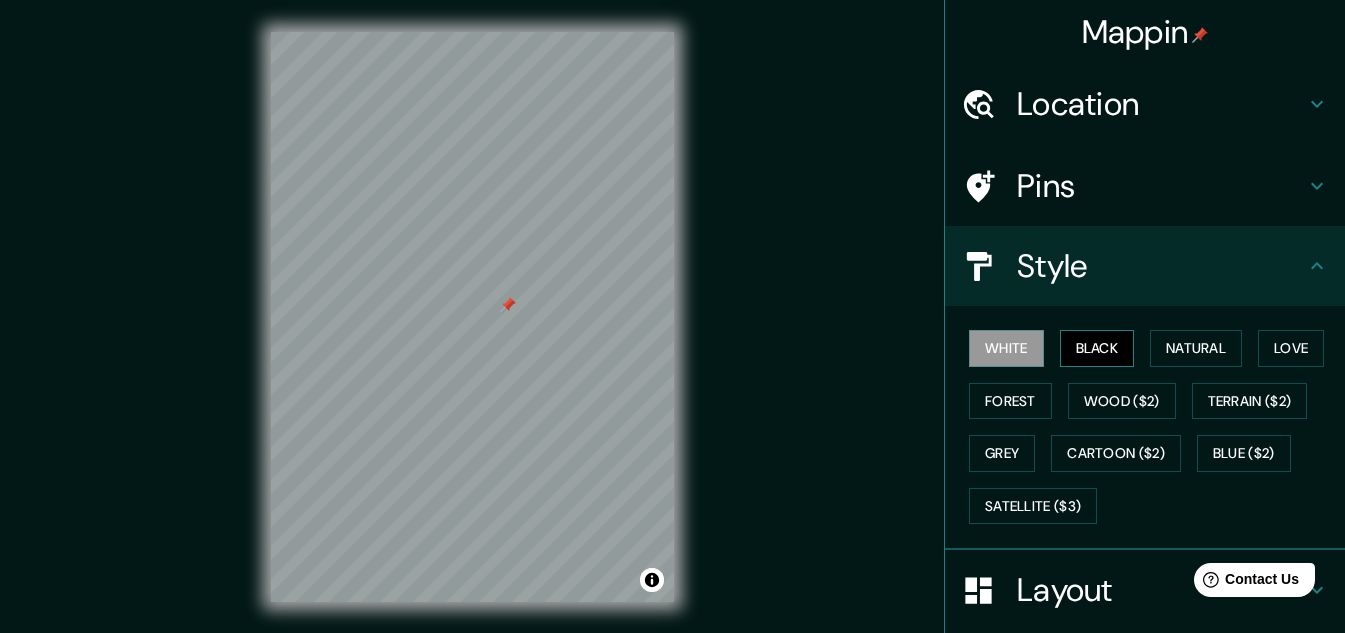 click on "Black" at bounding box center (1097, 348) 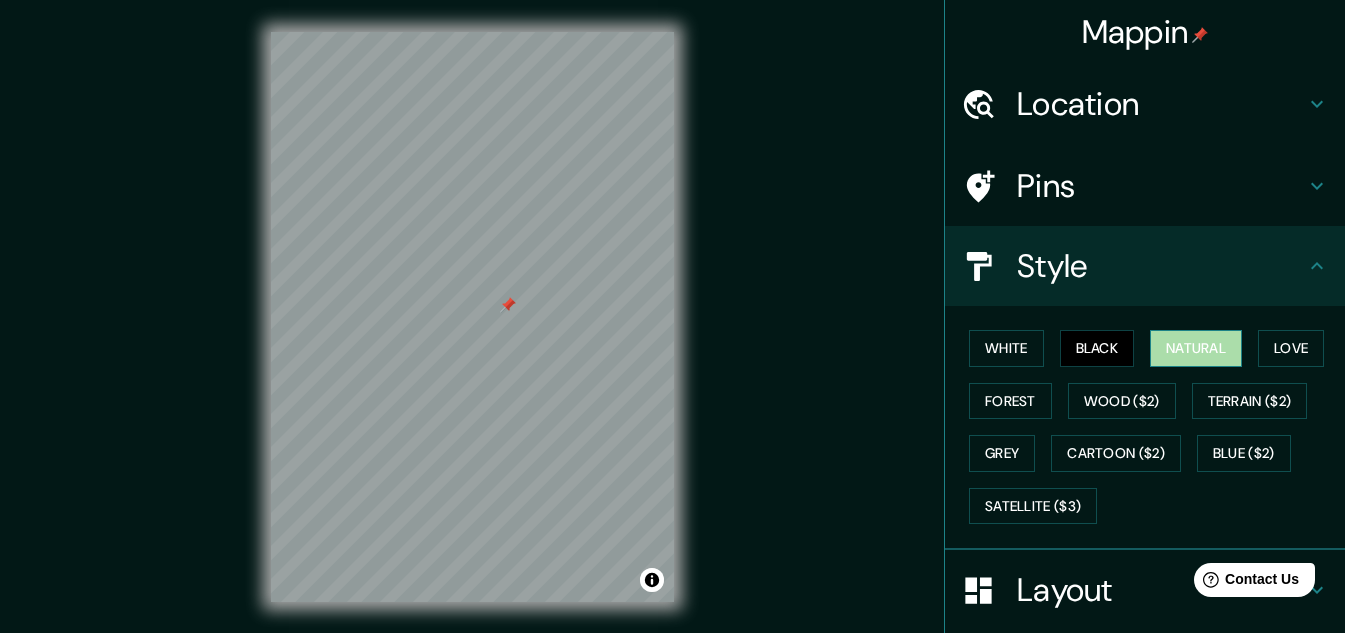 click on "Natural" at bounding box center (1196, 348) 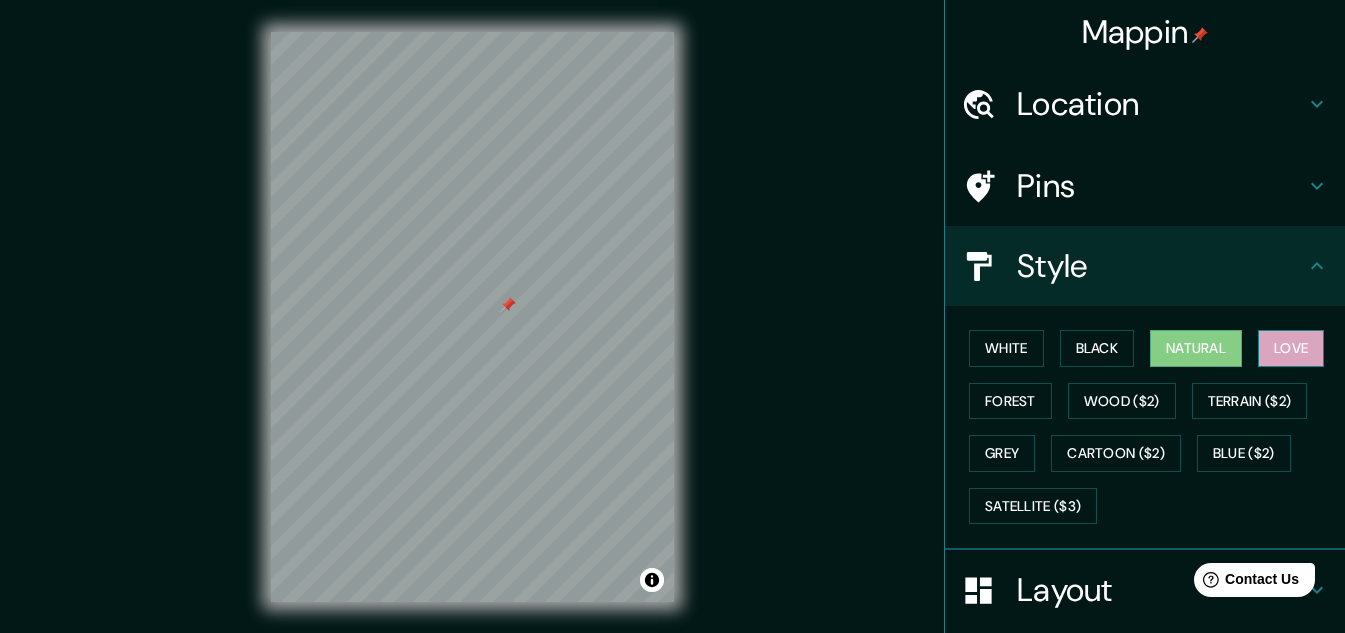 click on "Love" at bounding box center (1291, 348) 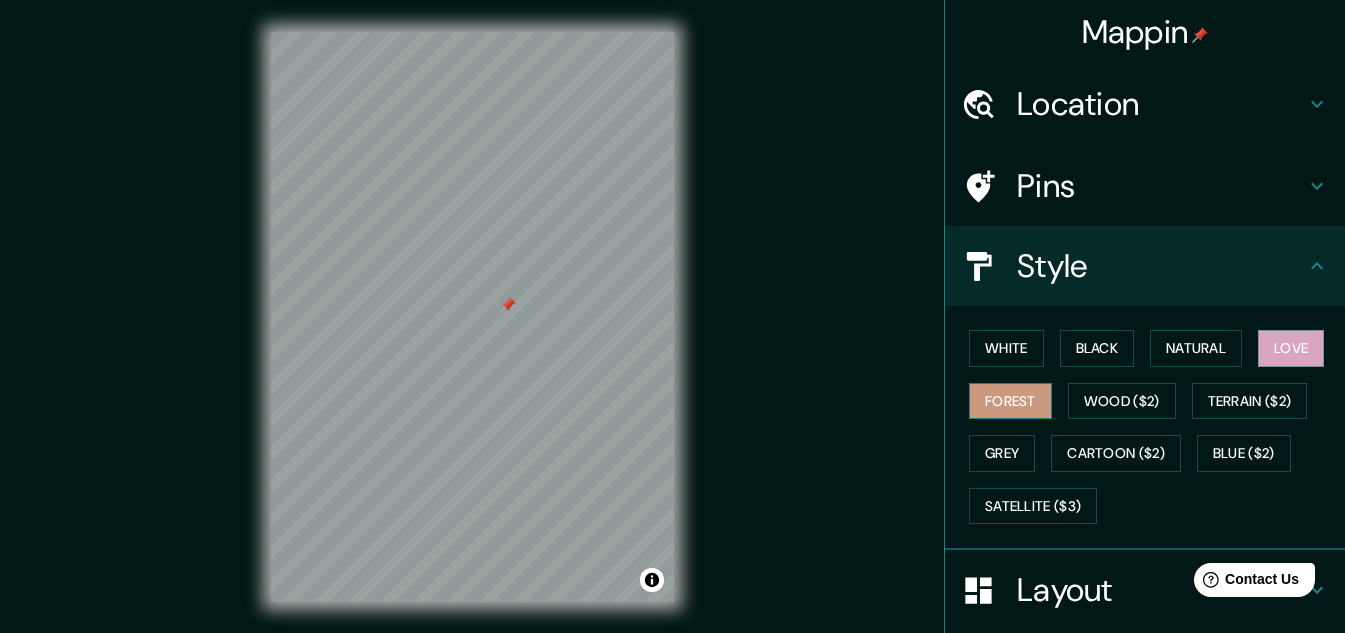 click on "Forest" at bounding box center [1010, 401] 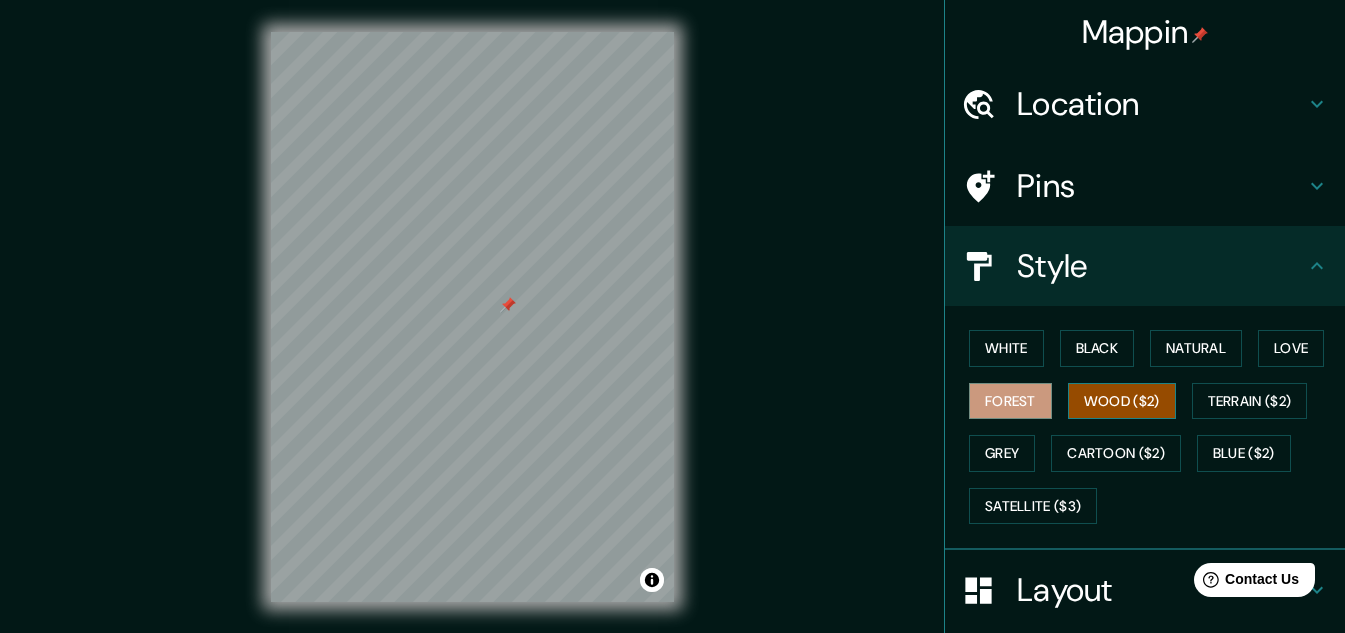 click on "Wood ($2)" at bounding box center [1122, 401] 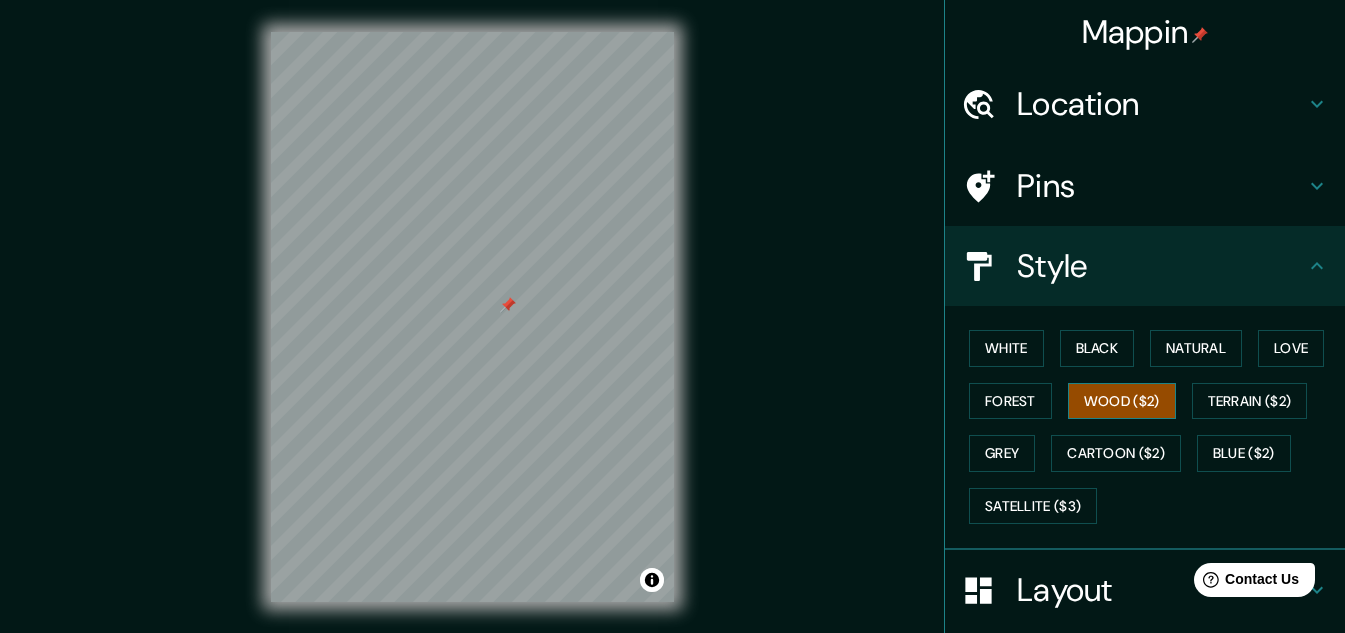 click on "Terrain ($2)" at bounding box center [1250, 401] 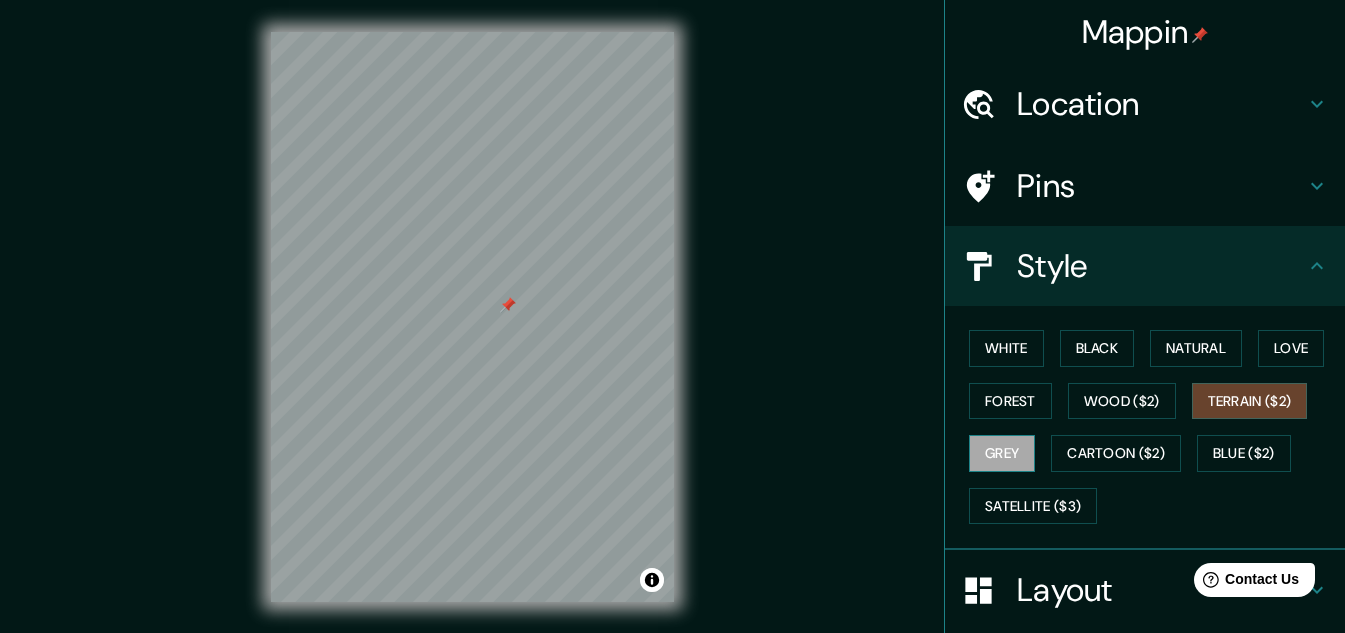 click on "Grey" at bounding box center [1002, 453] 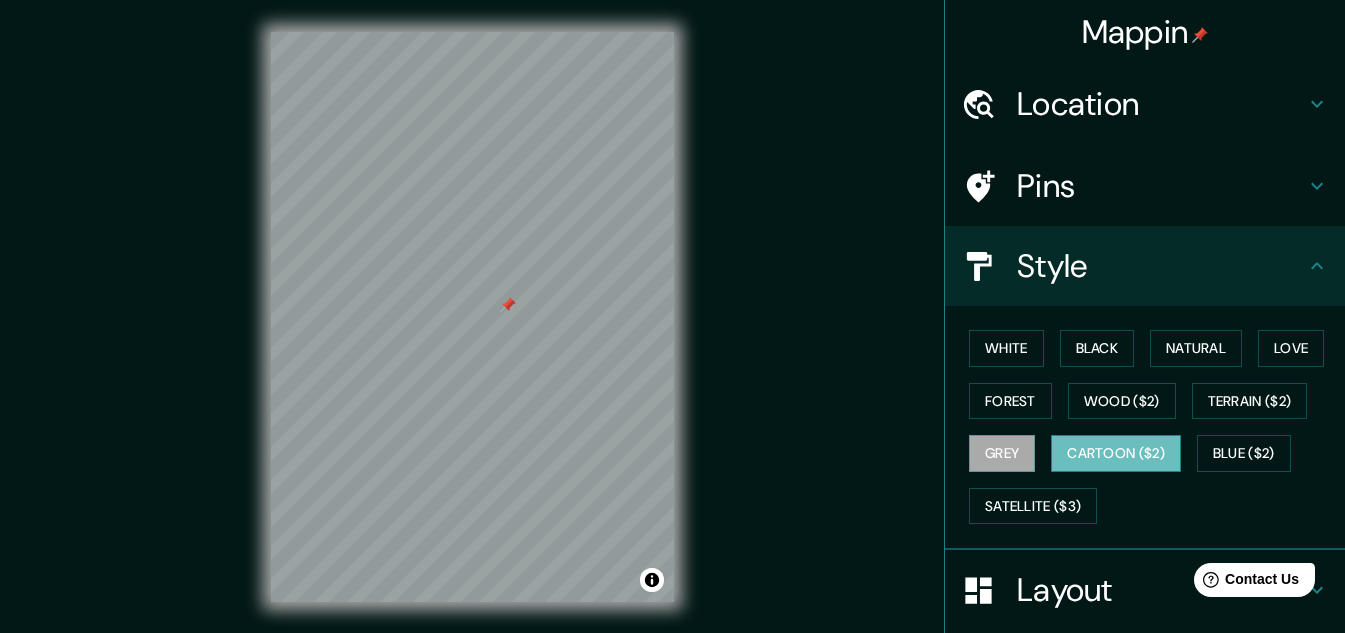 click on "Cartoon ($2)" at bounding box center (1116, 453) 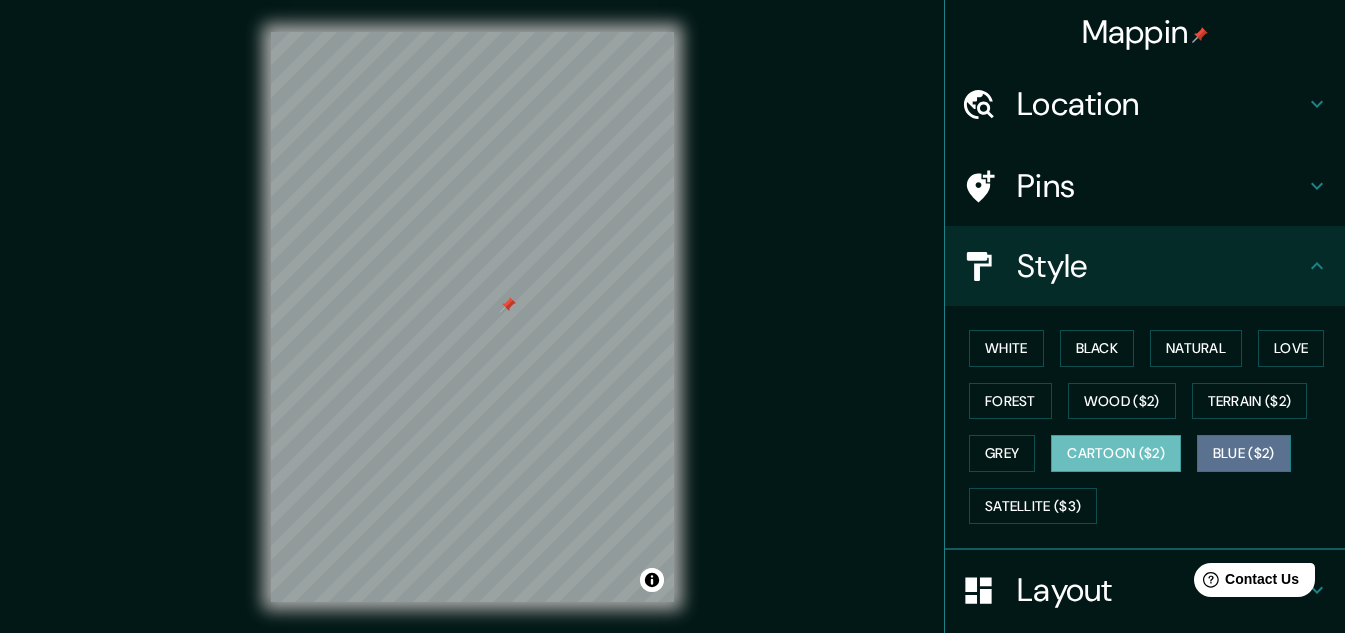 click on "Blue ($2)" at bounding box center [1244, 453] 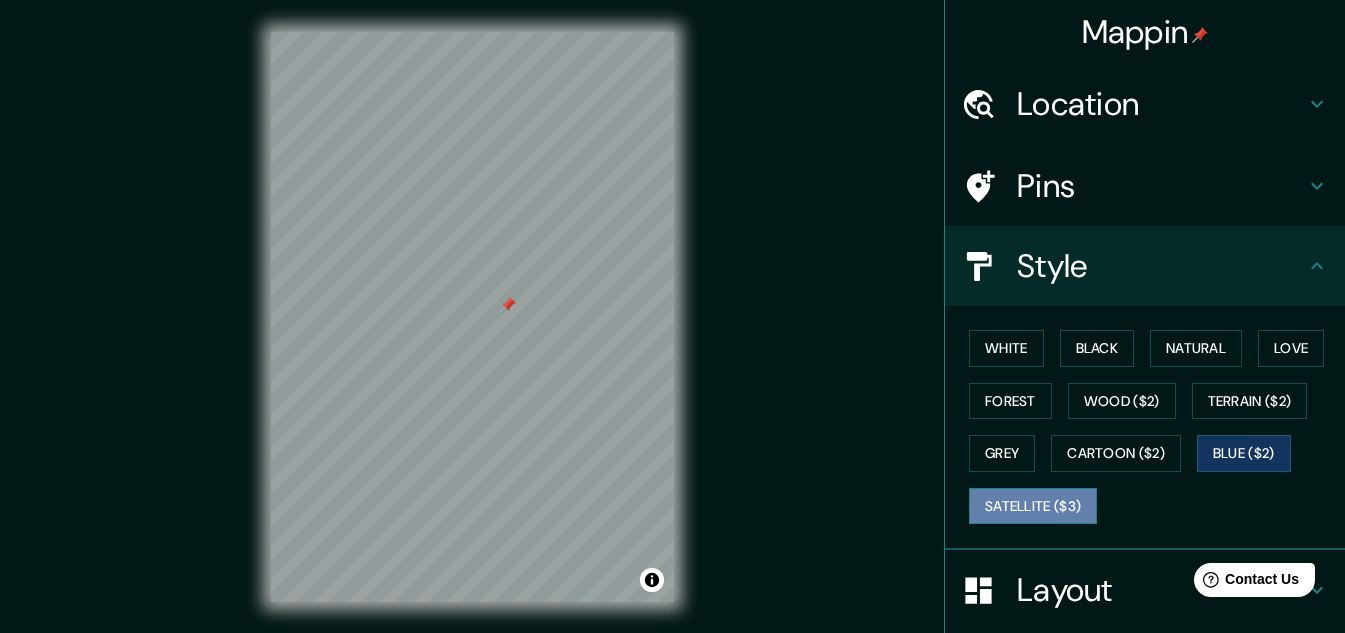 click on "Satellite ($3)" at bounding box center (1033, 506) 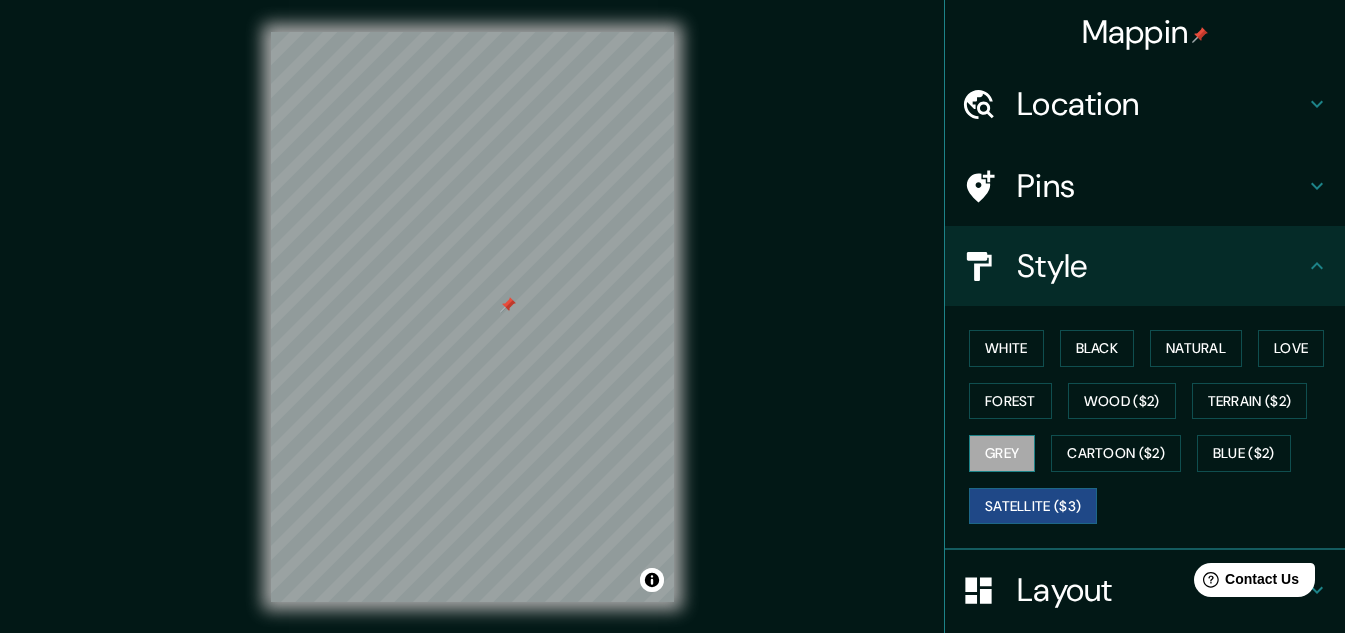 click on "Grey" at bounding box center (1002, 453) 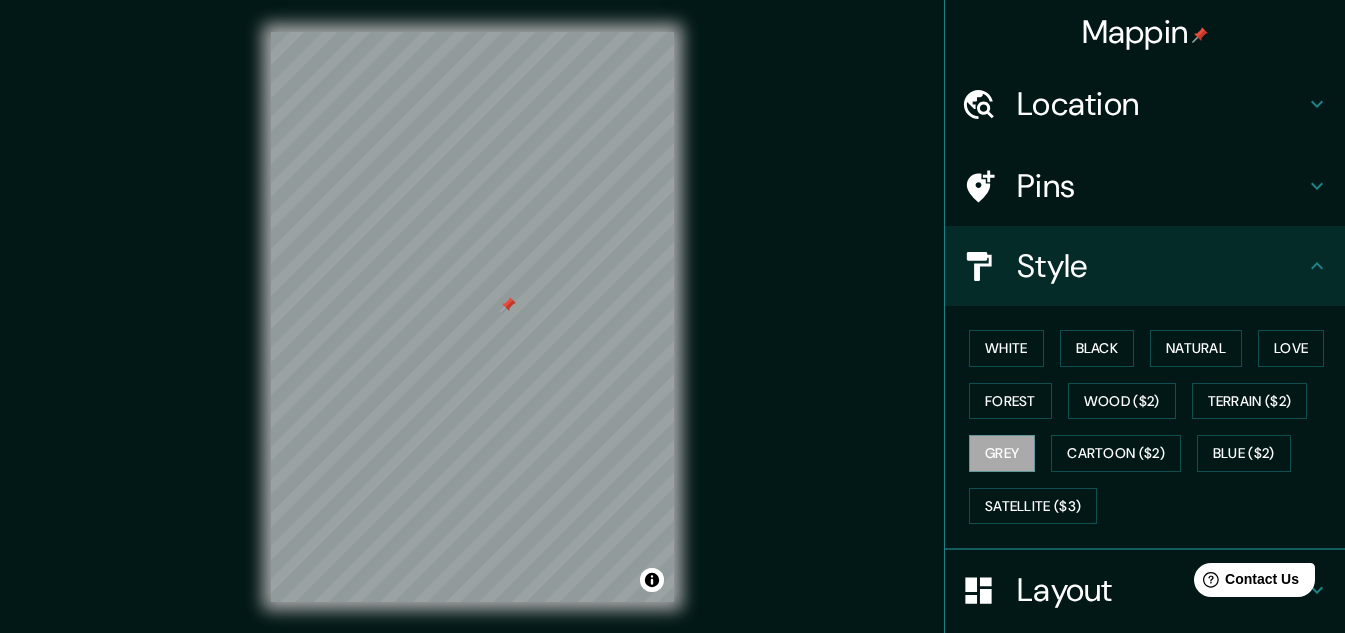 click on "White Black Natural Love Forest Wood ($2) Terrain ($2) Grey Cartoon ($2) Blue ($2) Satellite ($3)" at bounding box center [1153, 427] 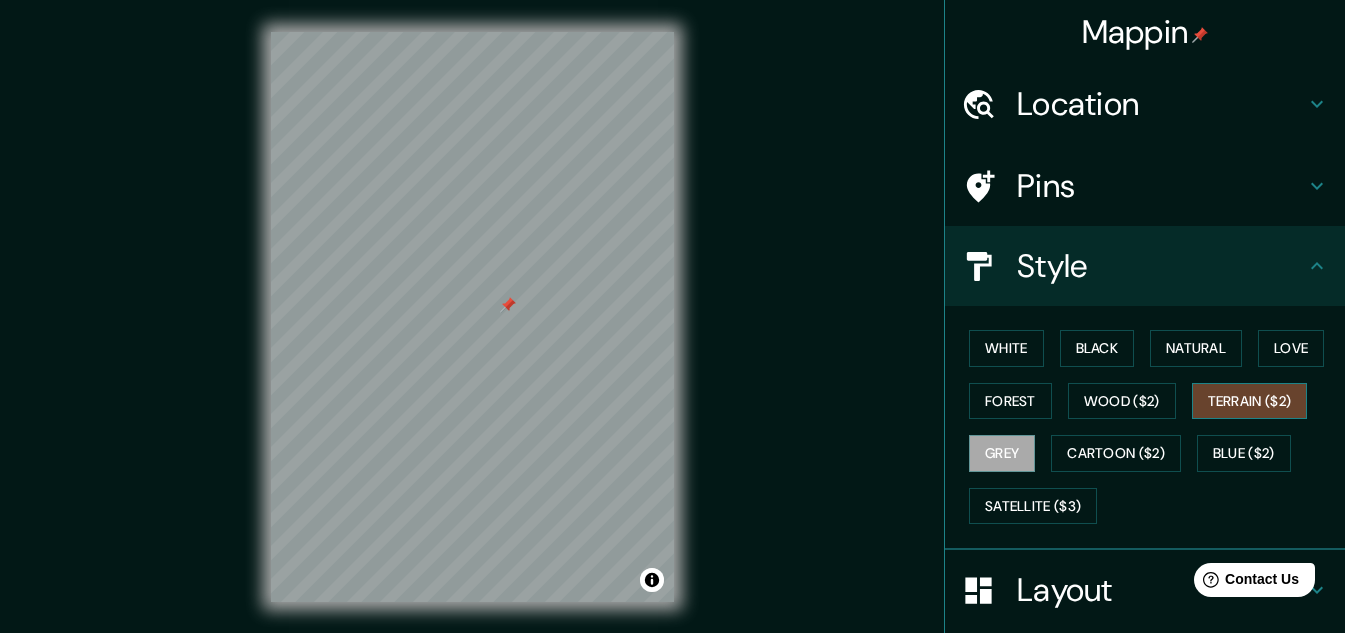 click on "Terrain ($2)" at bounding box center (1250, 401) 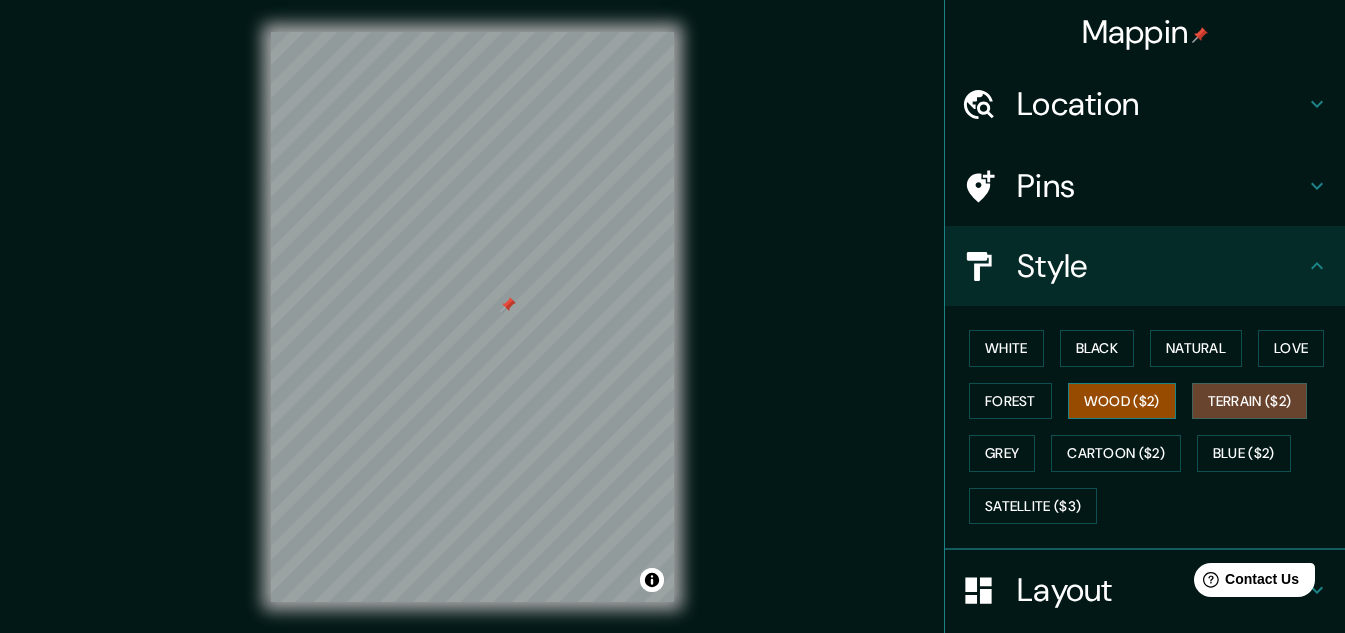 click on "Wood ($2)" at bounding box center [1122, 401] 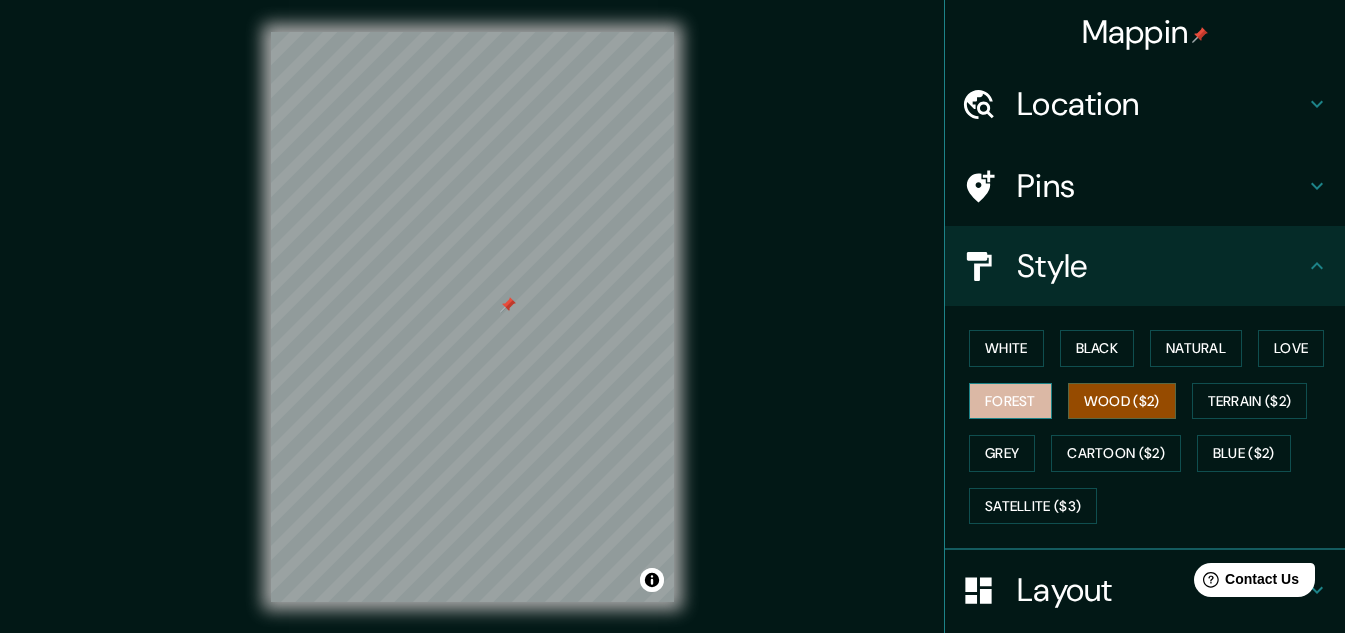 click on "Forest" at bounding box center (1010, 401) 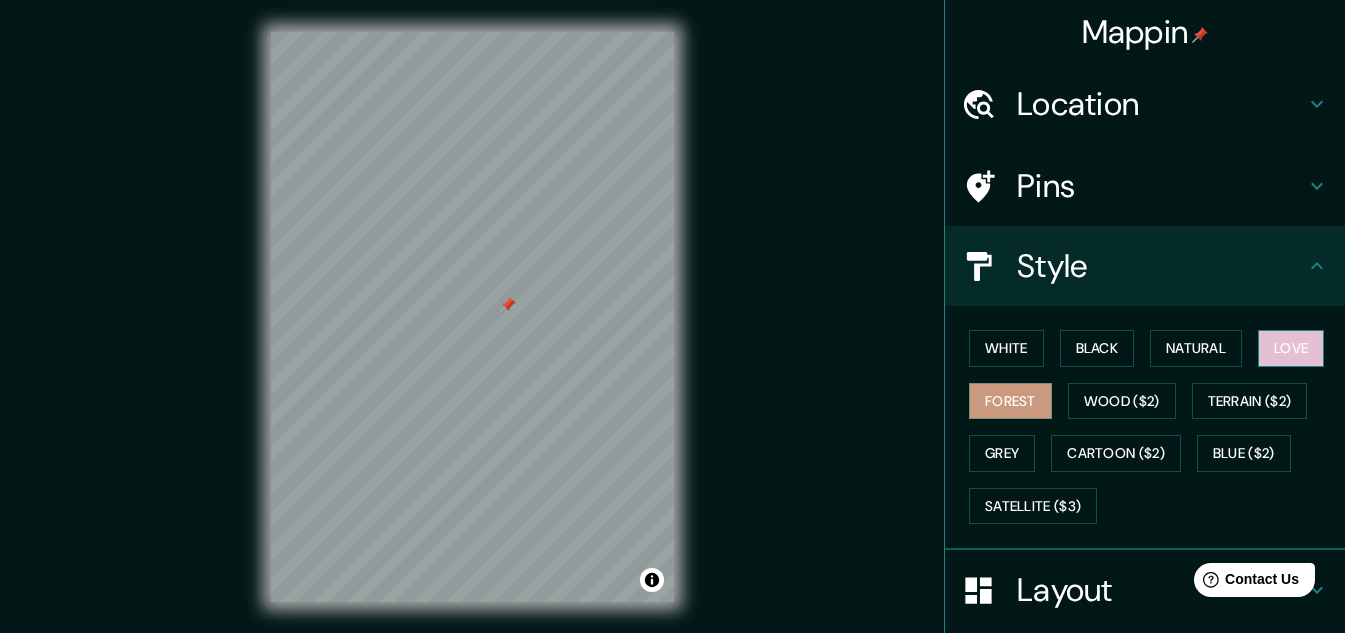 click on "Love" at bounding box center [1291, 348] 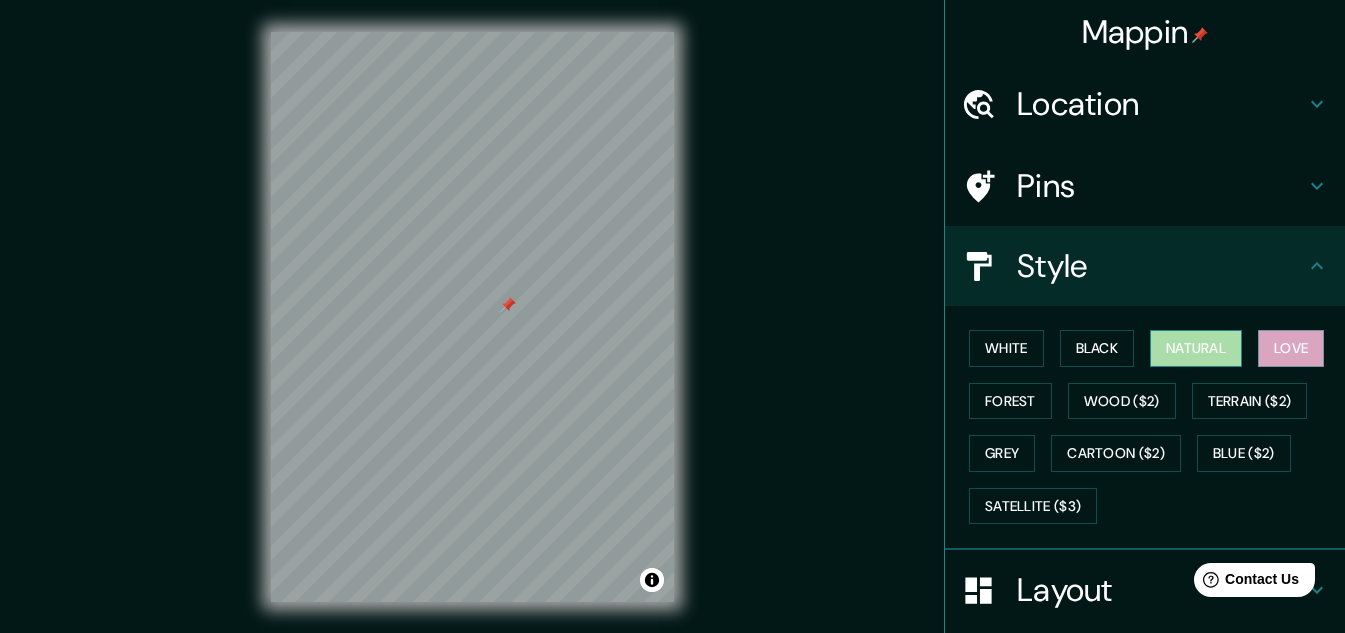 click on "Natural" at bounding box center [1196, 348] 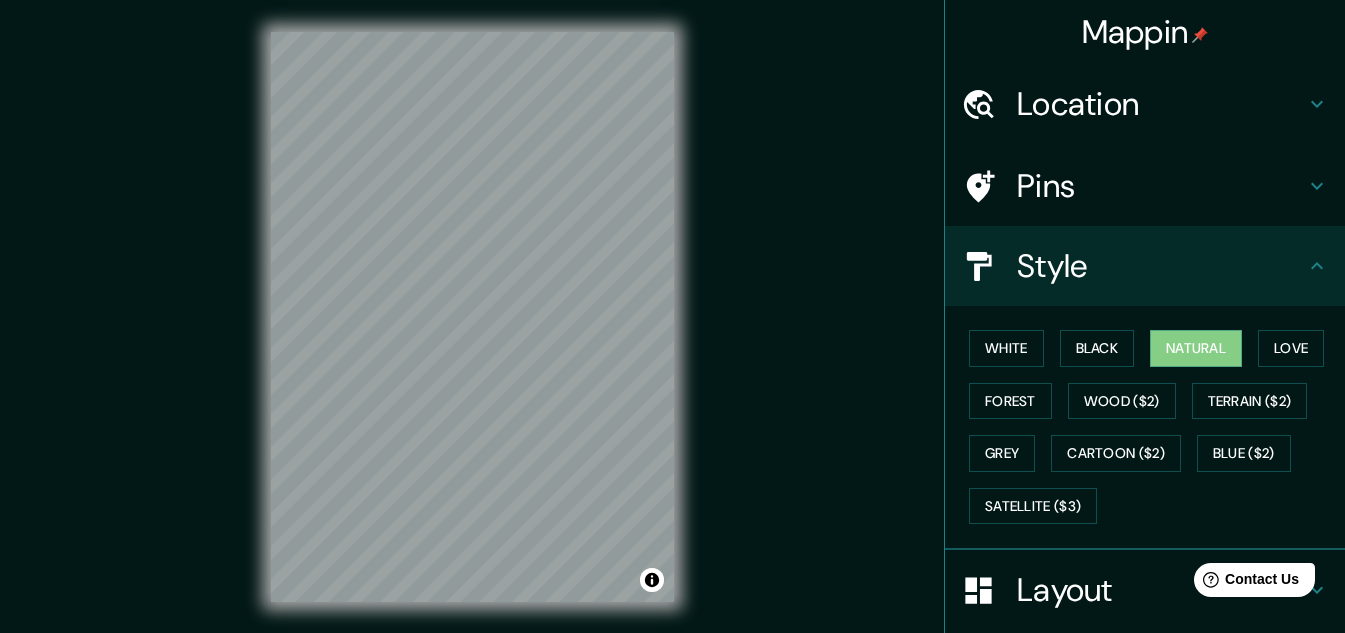 click on "© Mapbox   © OpenStreetMap   Improve this map" at bounding box center [472, 317] 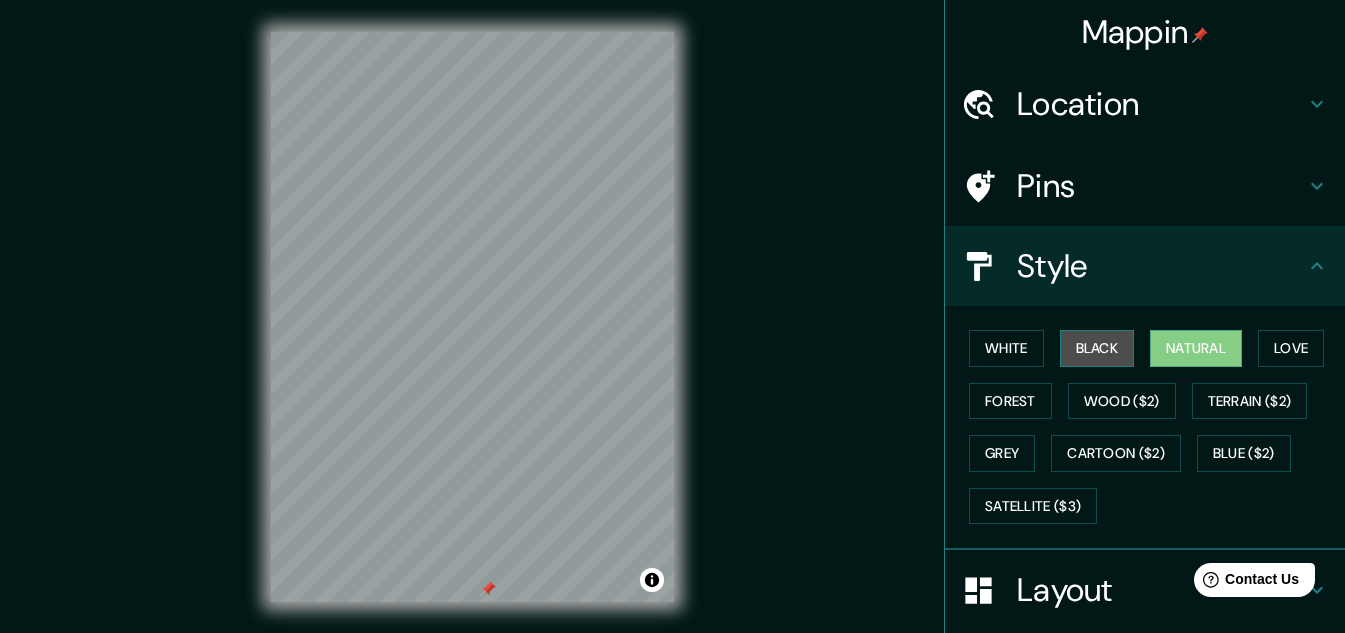 click on "Black" at bounding box center [1097, 348] 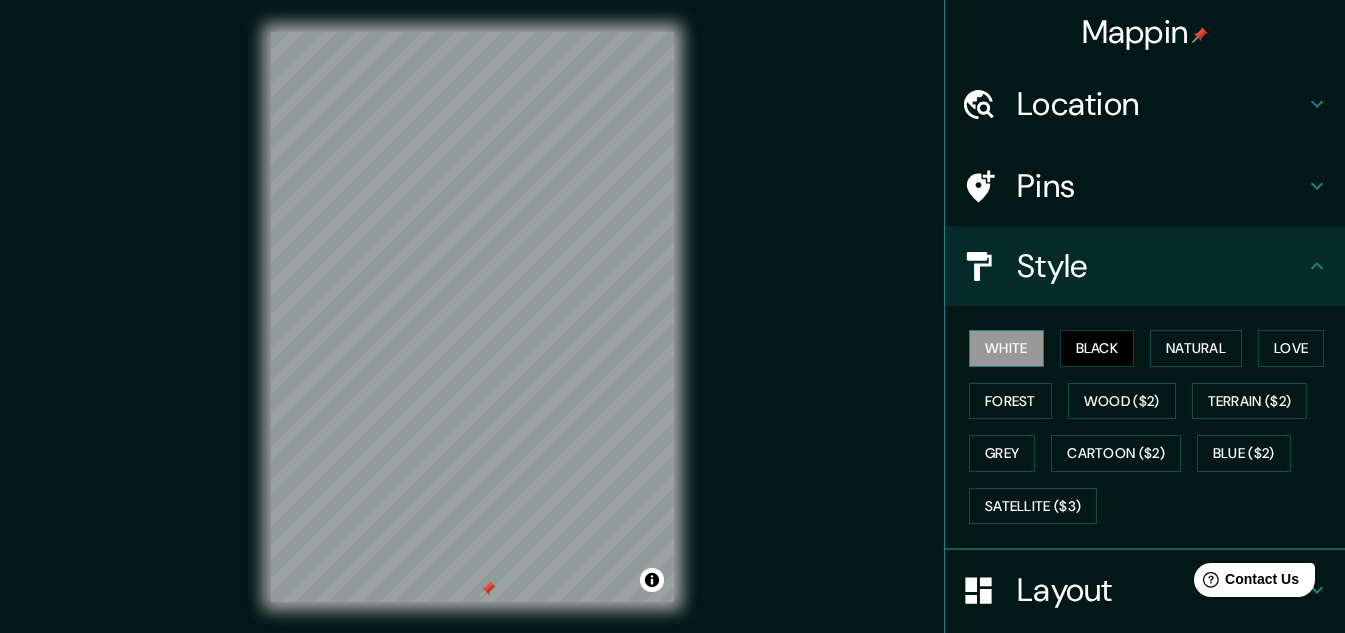 click on "White" at bounding box center [1006, 348] 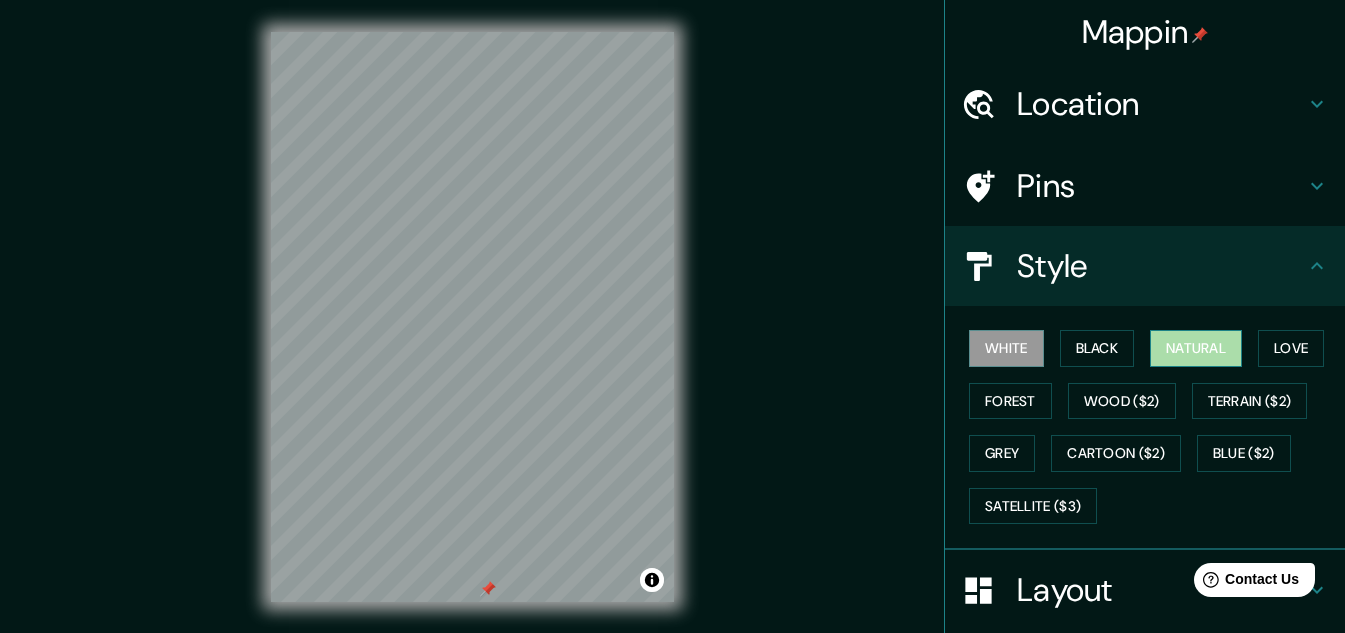 click on "Natural" at bounding box center [1196, 348] 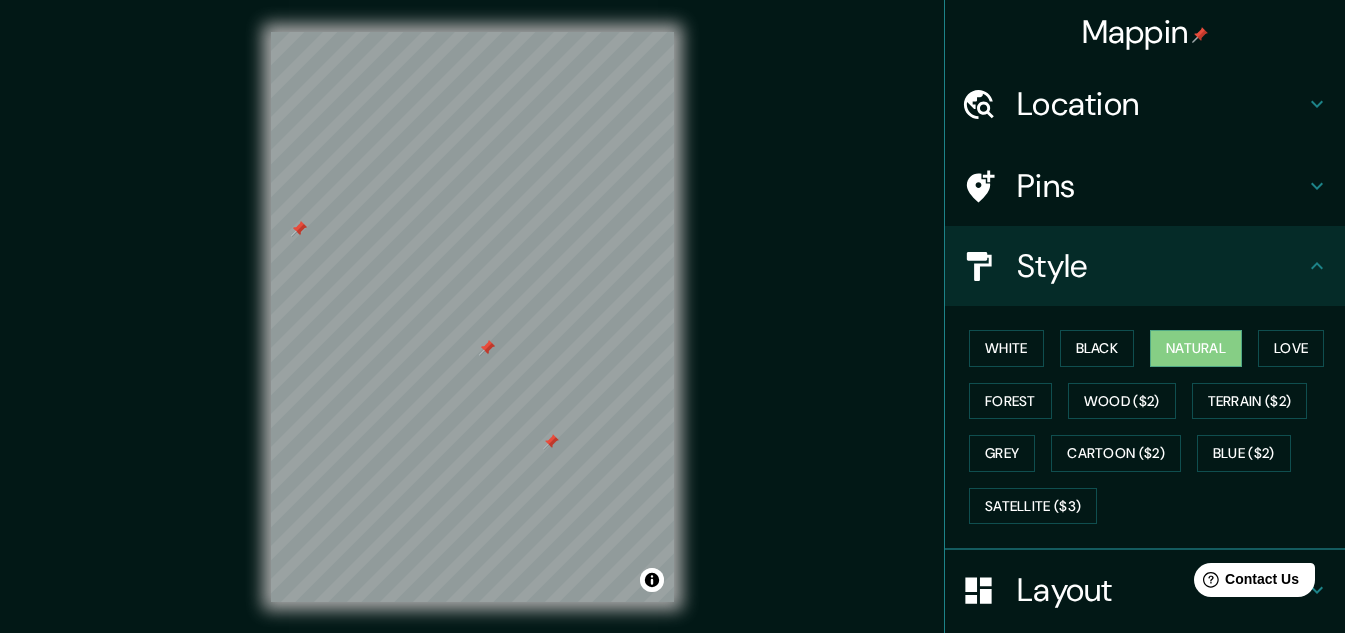 click at bounding box center (551, 442) 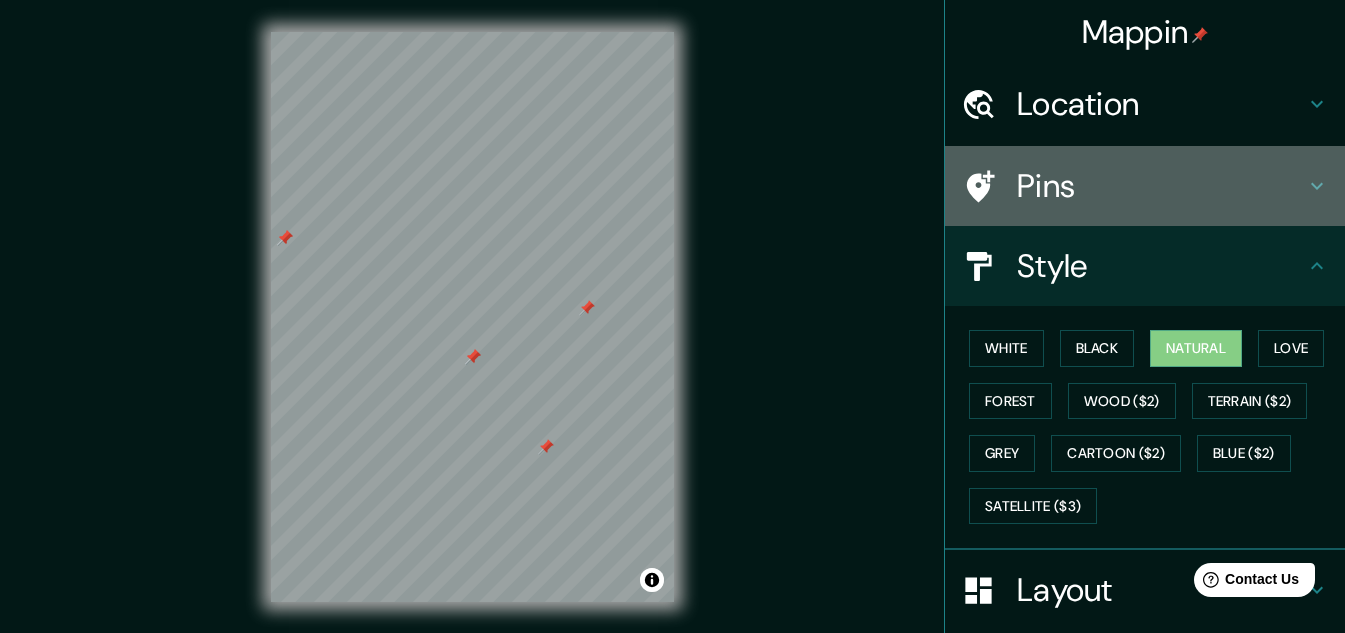 click on "Pins" at bounding box center [1161, 104] 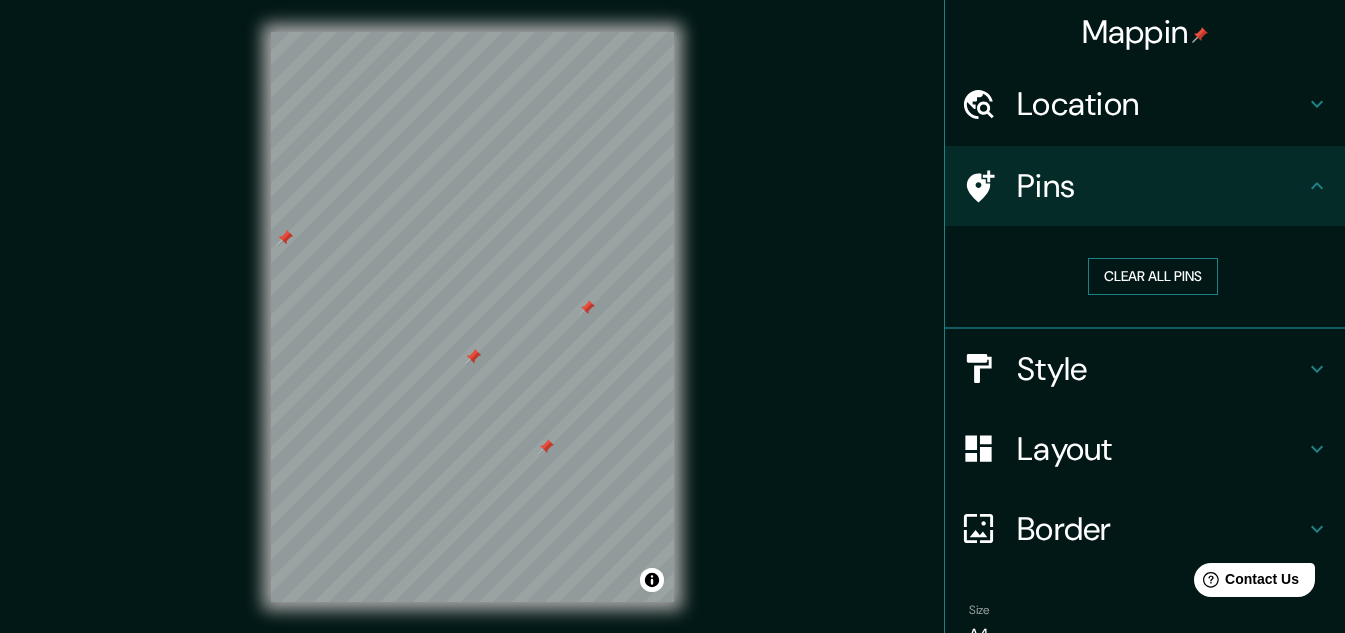 click on "Clear all pins" at bounding box center (1153, 276) 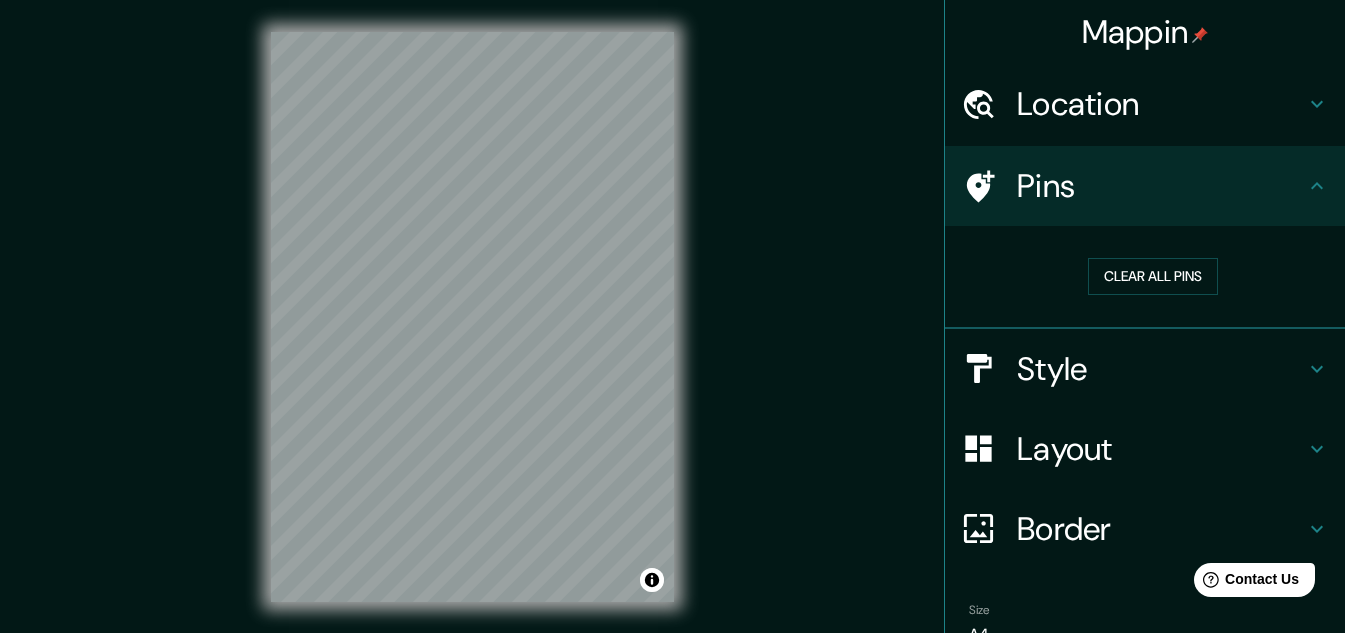 click on "Layout" at bounding box center (1161, 104) 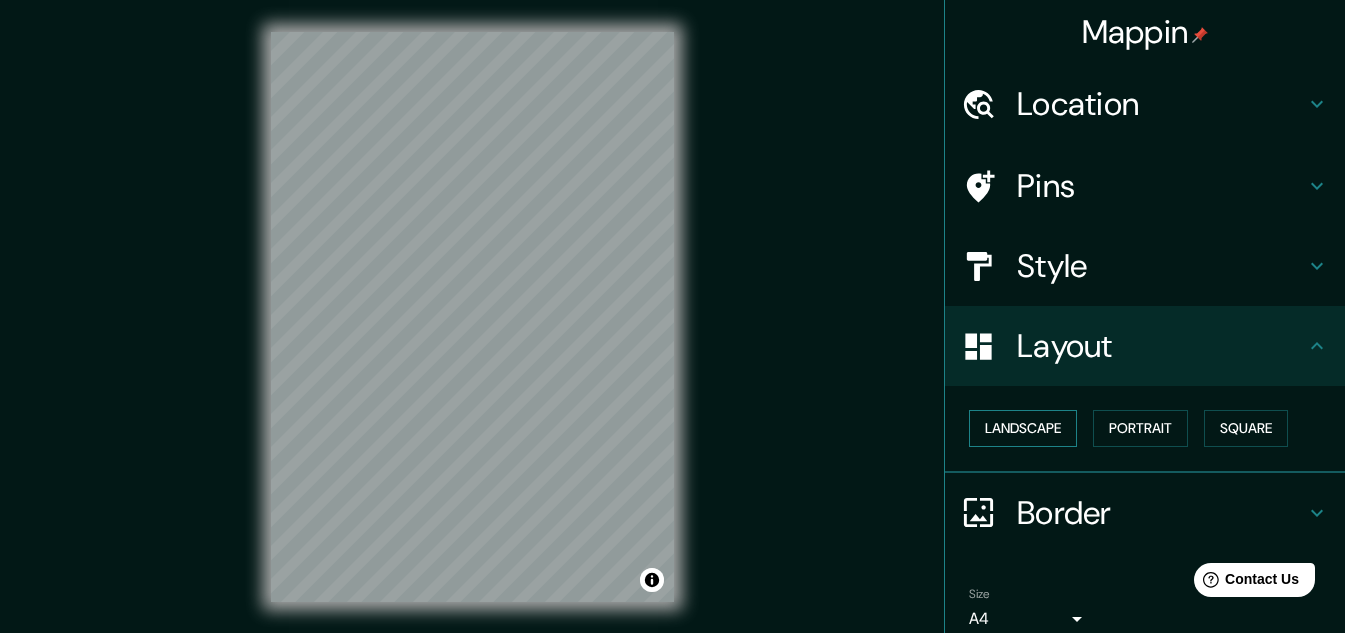 click on "Landscape" at bounding box center (1023, 428) 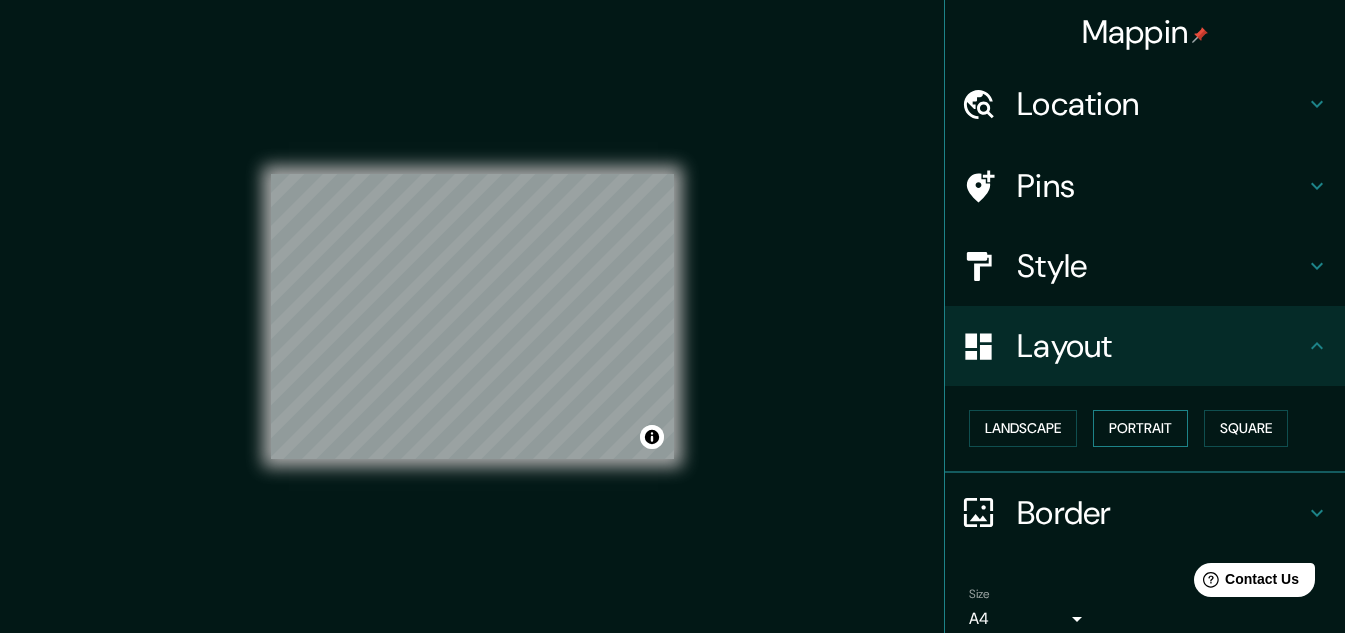 click on "Portrait" at bounding box center [1140, 428] 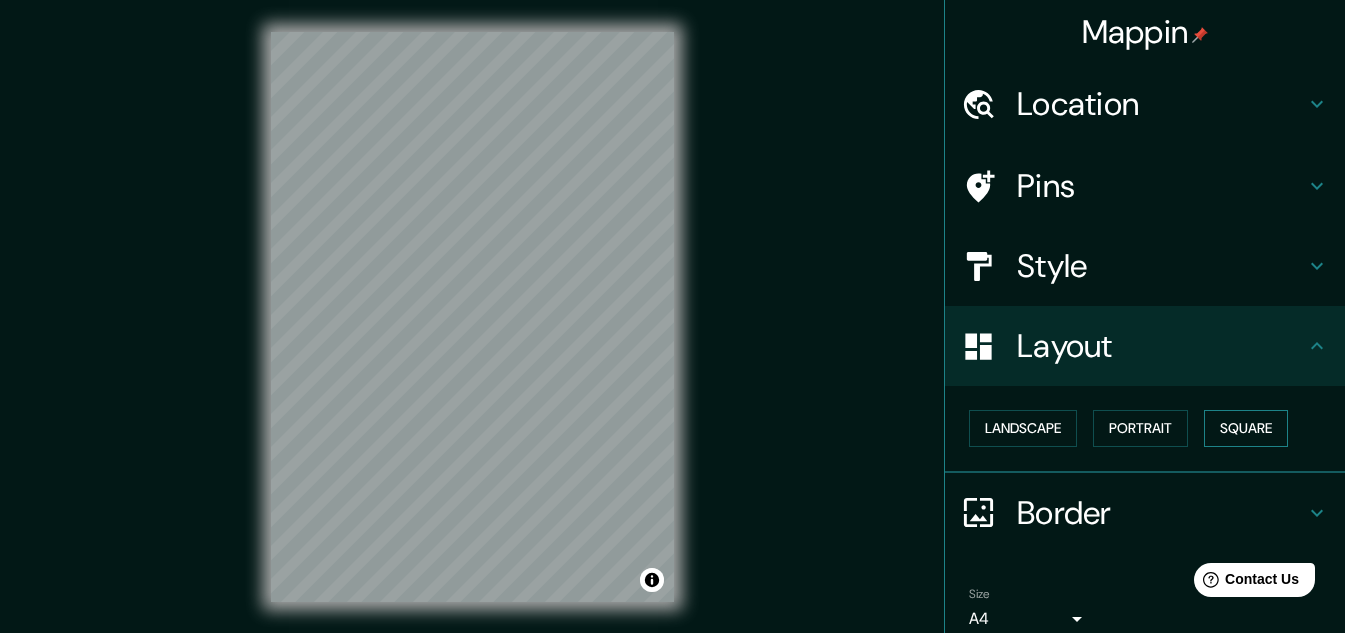 click on "Square" at bounding box center [1246, 428] 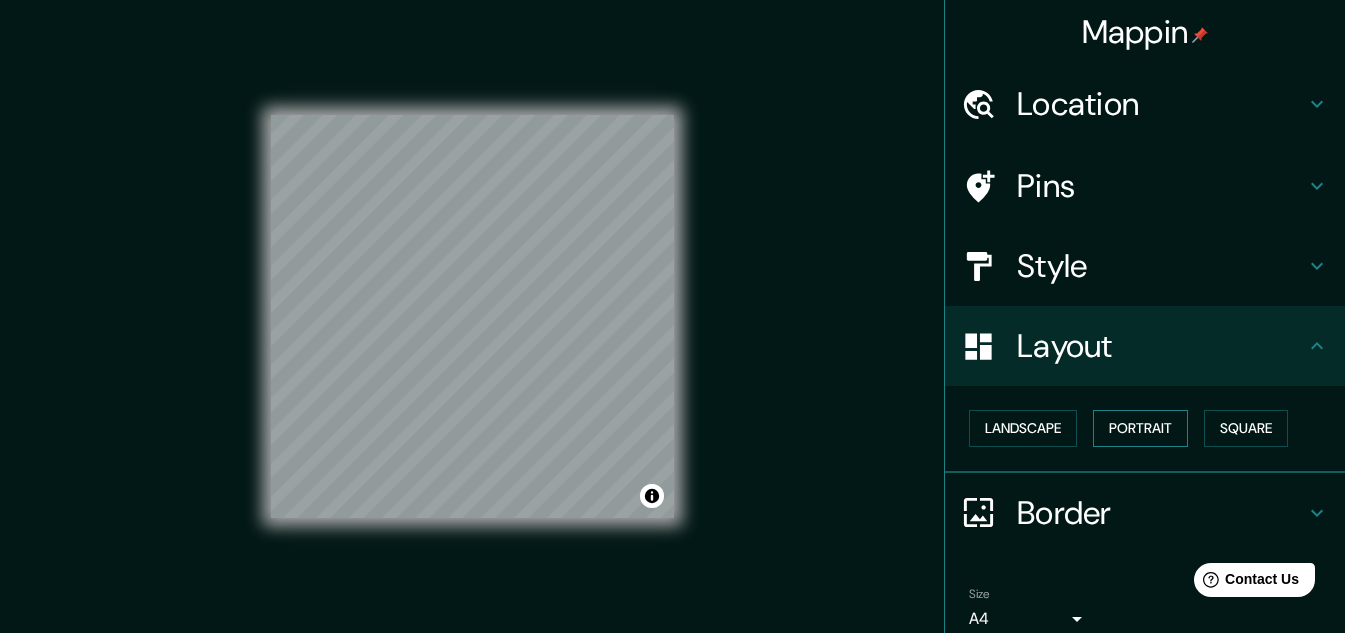 click on "Portrait" at bounding box center (1140, 428) 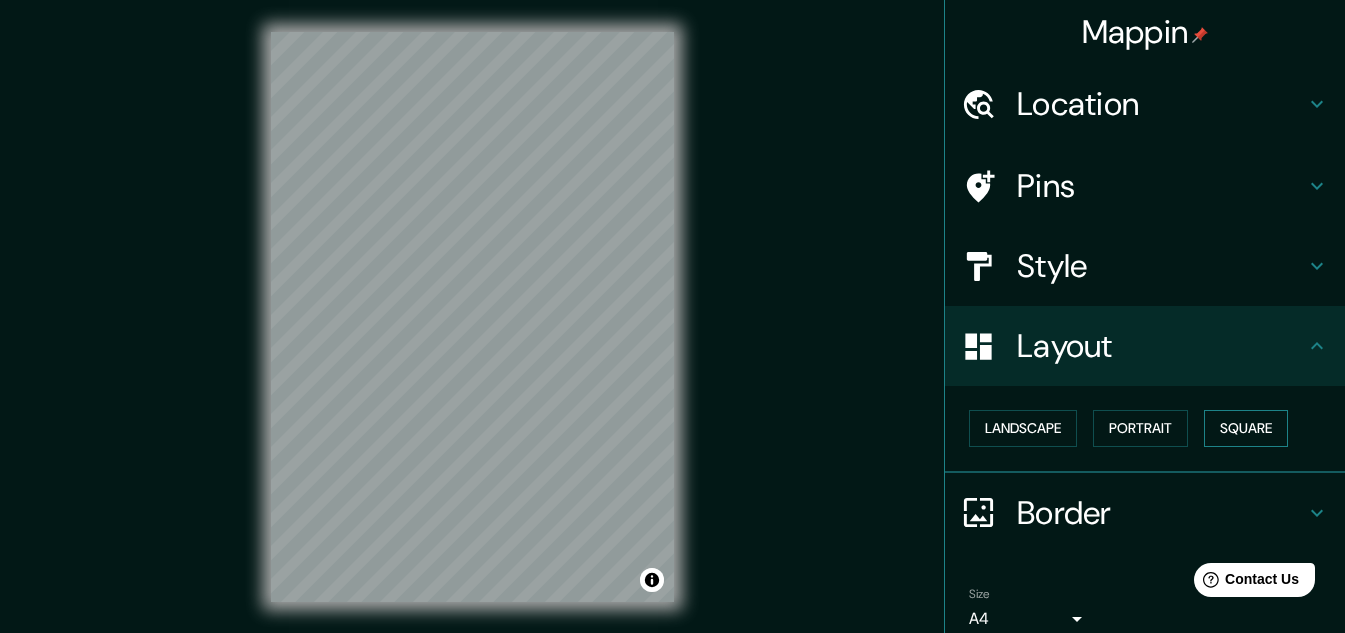 click on "Square" at bounding box center [1246, 428] 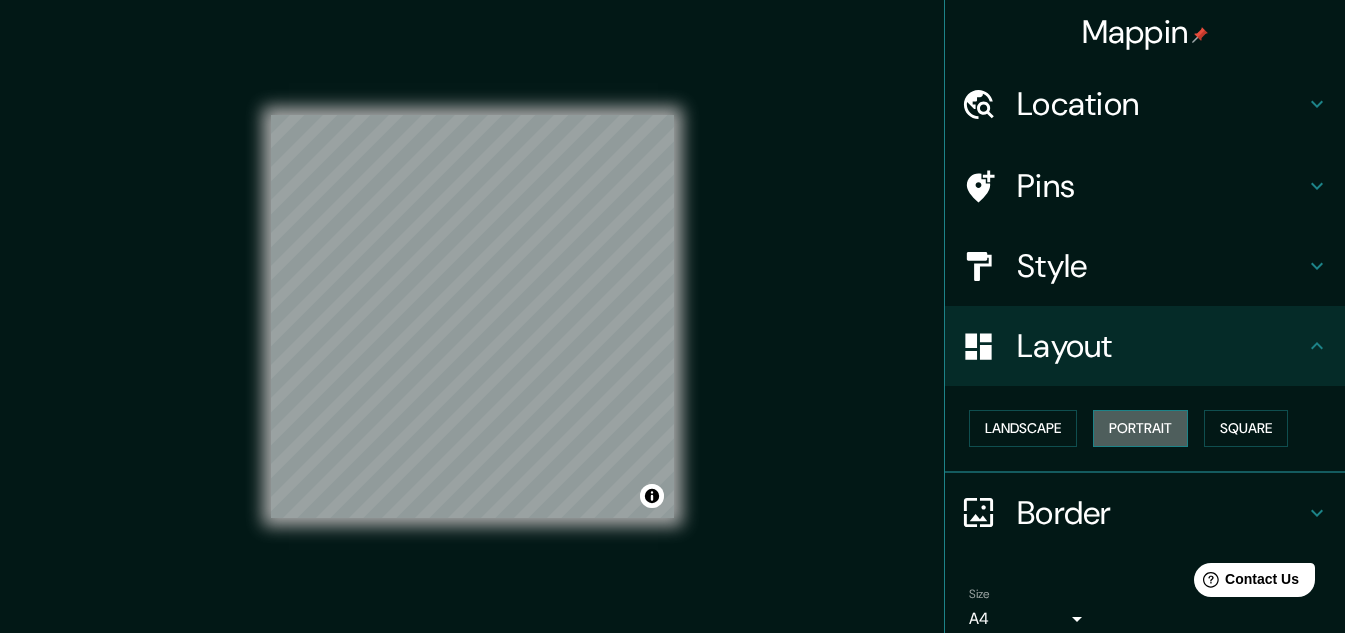 click on "Portrait" at bounding box center [1140, 428] 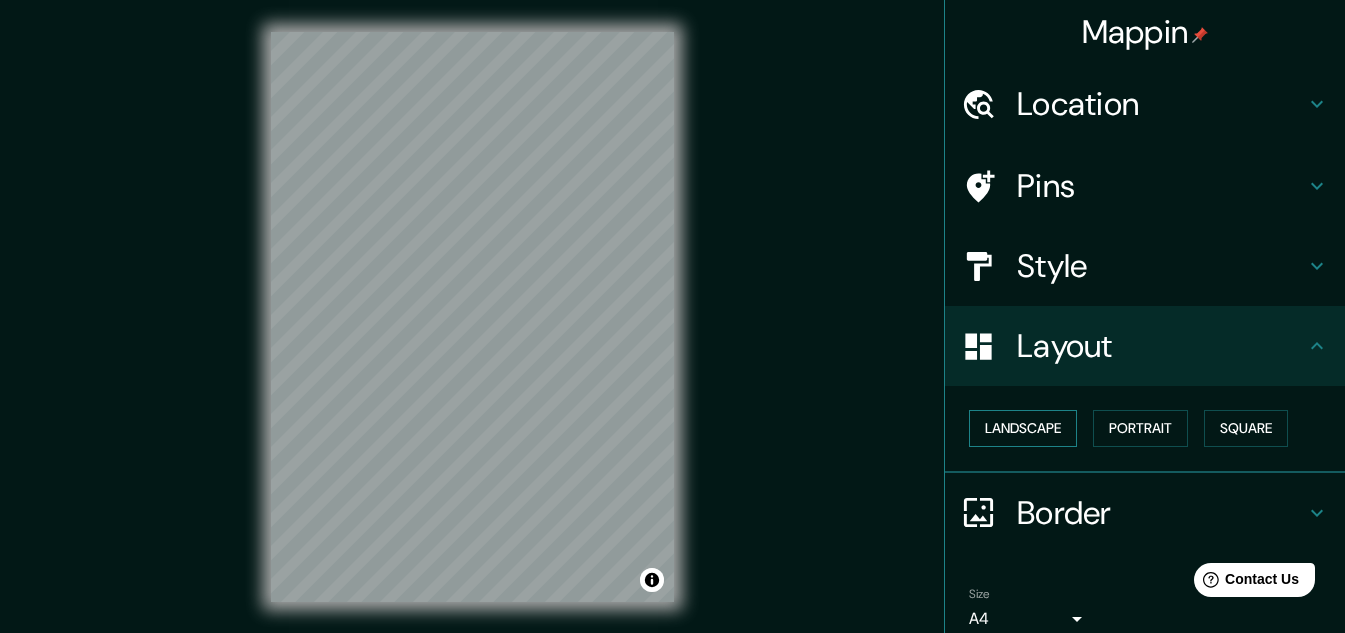 click on "Landscape" at bounding box center [1023, 428] 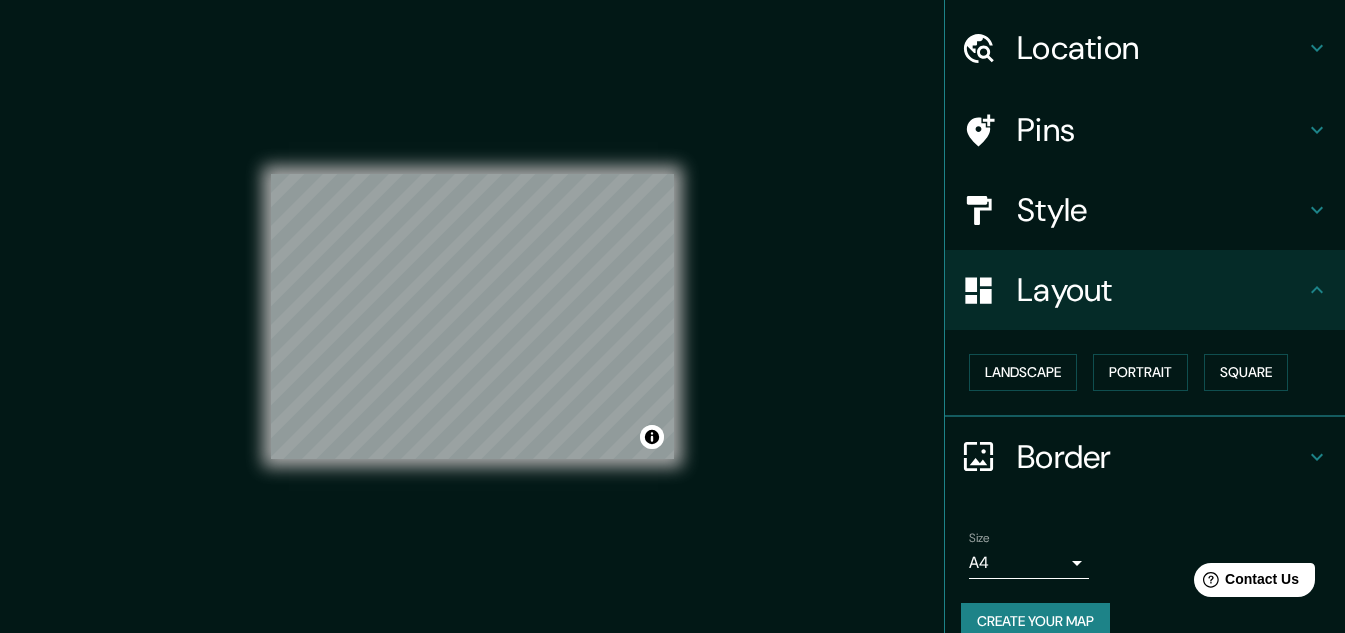 scroll, scrollTop: 86, scrollLeft: 0, axis: vertical 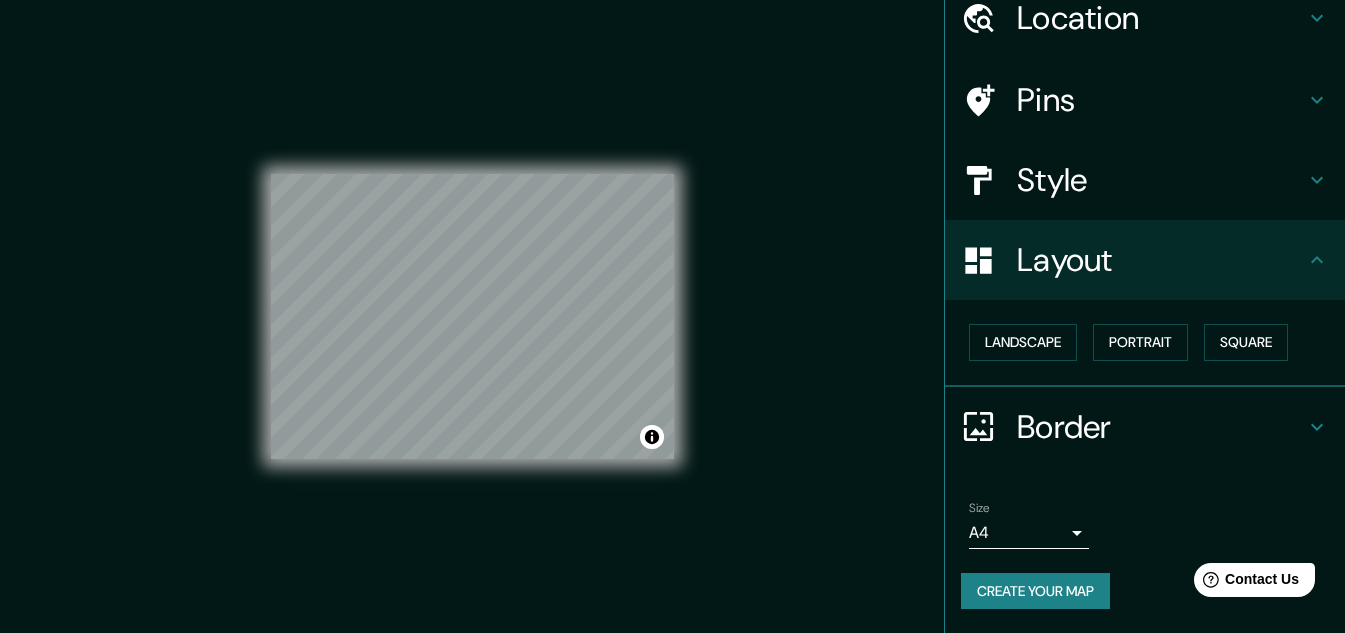 click on "Mappin Location Cali, Valle del Cauca, Colombia Pins Style Layout Landscape Portrait Square Border Choose a border.  Hint : you can make layers of the frame opaque to create some cool effects. None Simple Transparent Fancy Size A4 single Create your map © Mapbox   © OpenStreetMap   Improve this map Any problems, suggestions, or concerns please email    help@mappin.pro . . ." at bounding box center [672, 316] 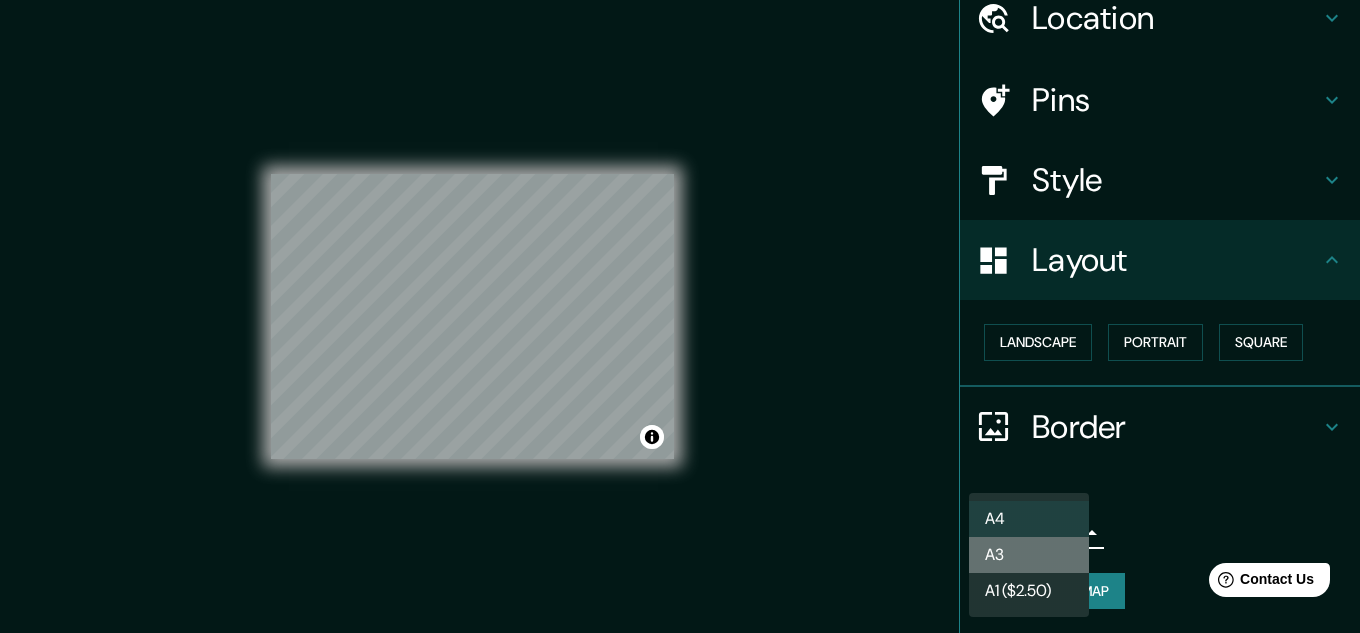 click on "A3" at bounding box center [1029, 555] 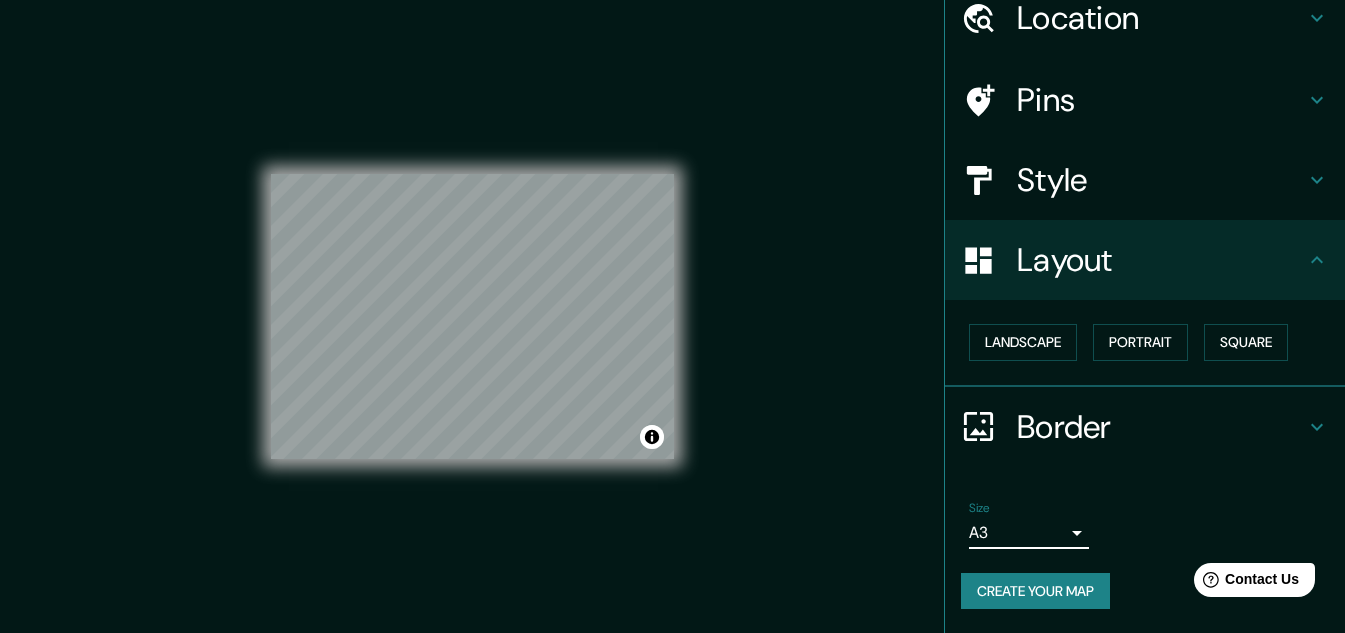 click on "Mappin Location Cali, Valle del Cauca, Colombia Pins Style Layout Landscape Portrait Square Border Choose a border.  Hint : you can make layers of the frame opaque to create some cool effects. None Simple Transparent Fancy Size A3 a4 Create your map © Mapbox   © OpenStreetMap   Improve this map Any problems, suggestions, or concerns please email    help@mappin.pro . . ." at bounding box center [672, 316] 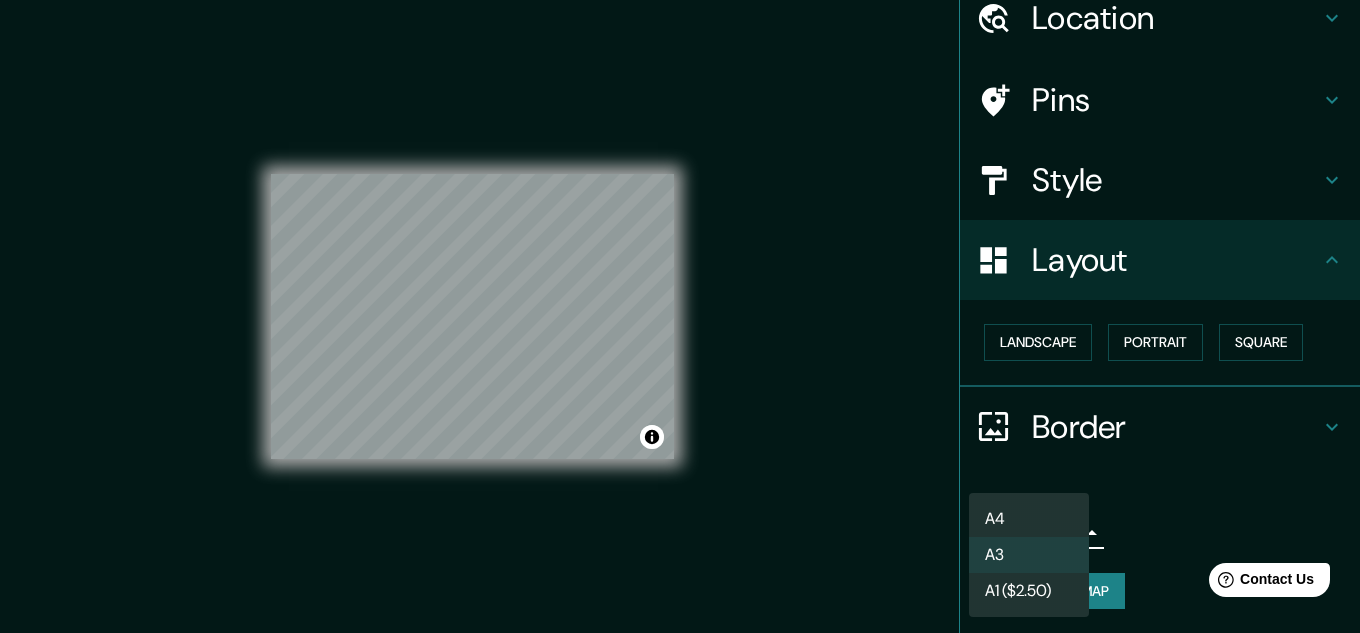 click on "A3" at bounding box center [1029, 555] 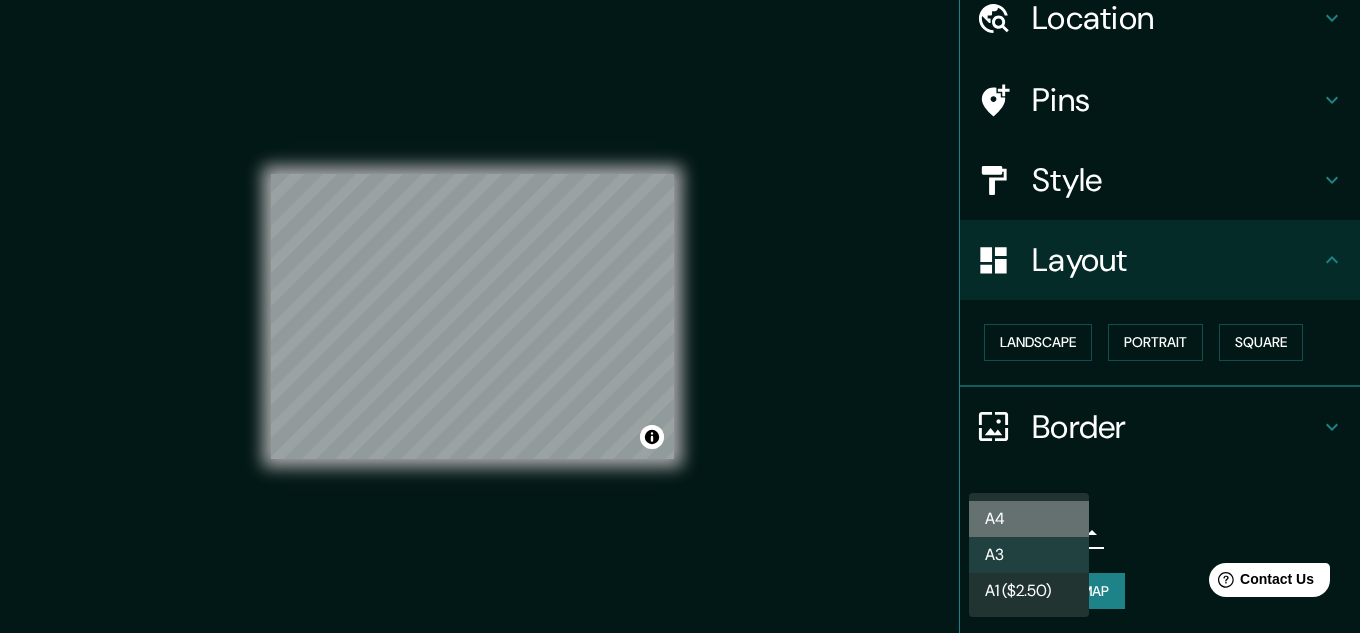 click on "A4" at bounding box center (1029, 519) 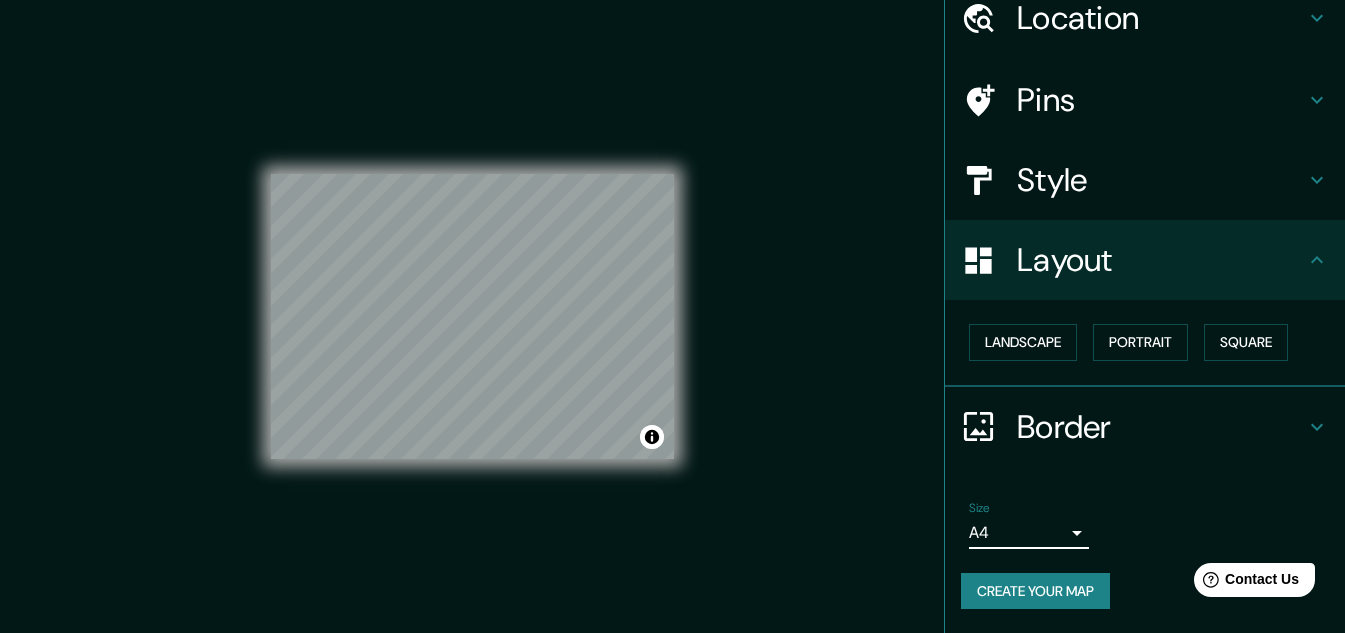click on "Mappin Location Cali, Valle del Cauca, Colombia Pins Style Layout Landscape Portrait Square Border Choose a border.  Hint : you can make layers of the frame opaque to create some cool effects. None Simple Transparent Fancy Size A4 single Create your map © Mapbox   © OpenStreetMap   Improve this map Any problems, suggestions, or concerns please email    help@mappin.pro . . ." at bounding box center [672, 316] 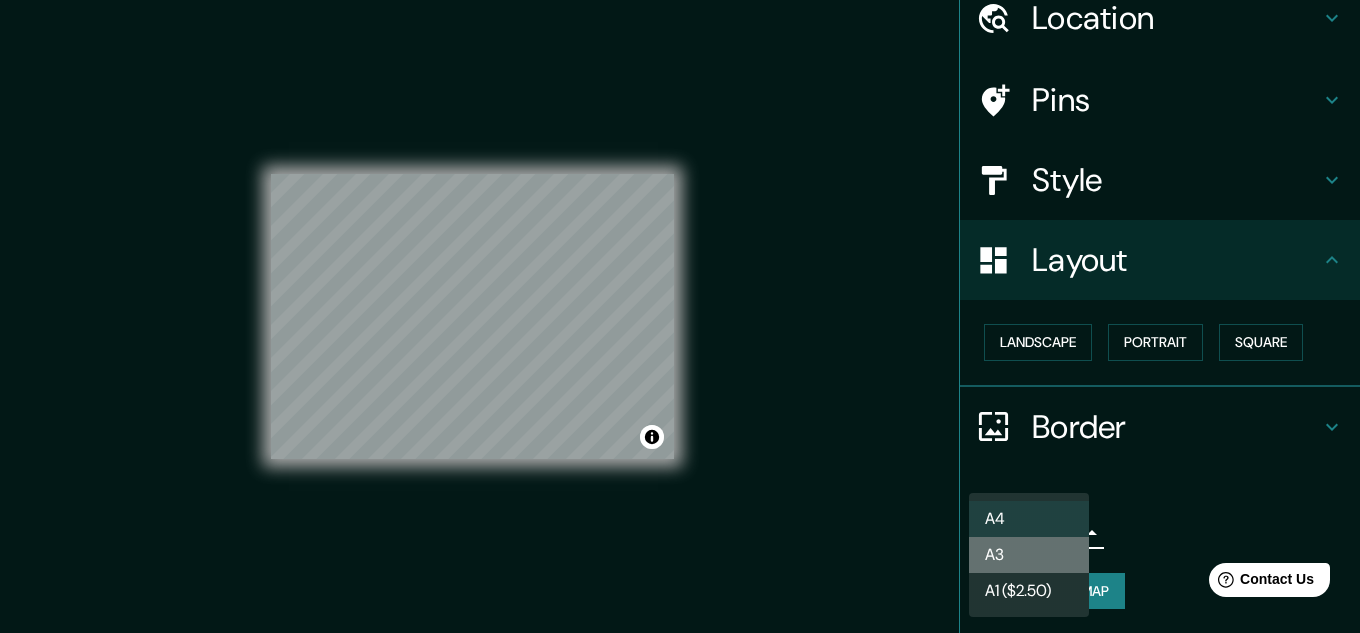 click on "A3" at bounding box center (1029, 555) 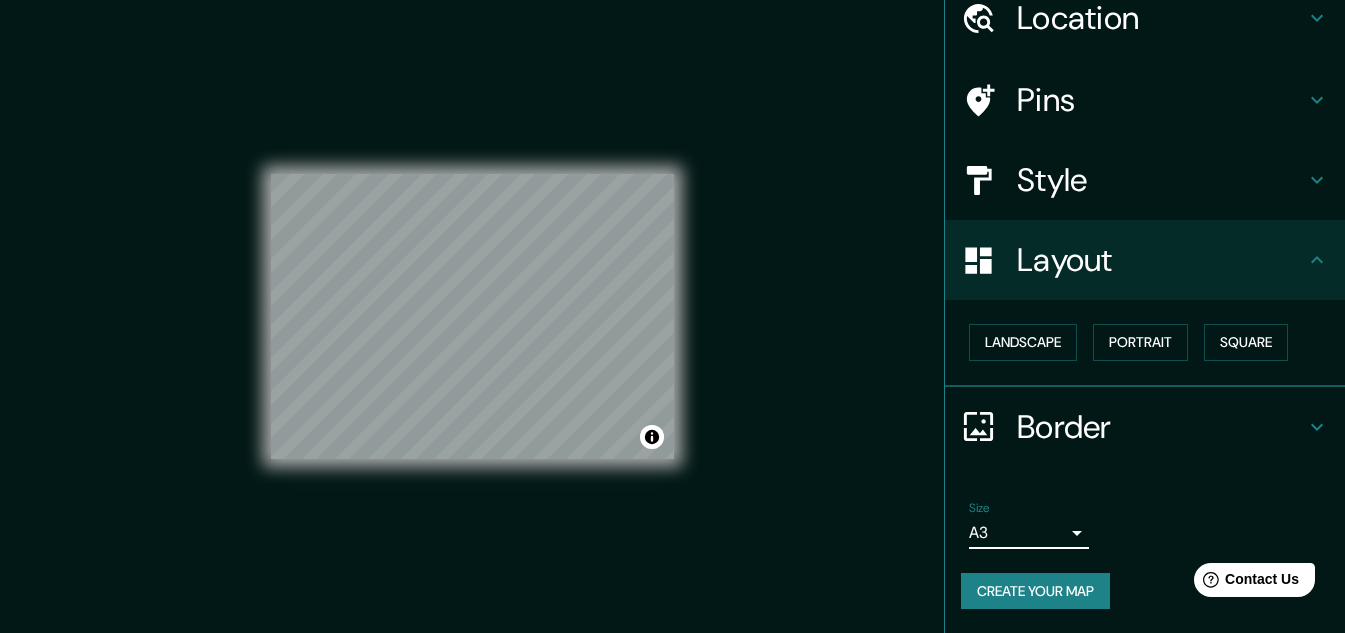 click on "Style" at bounding box center (1161, 18) 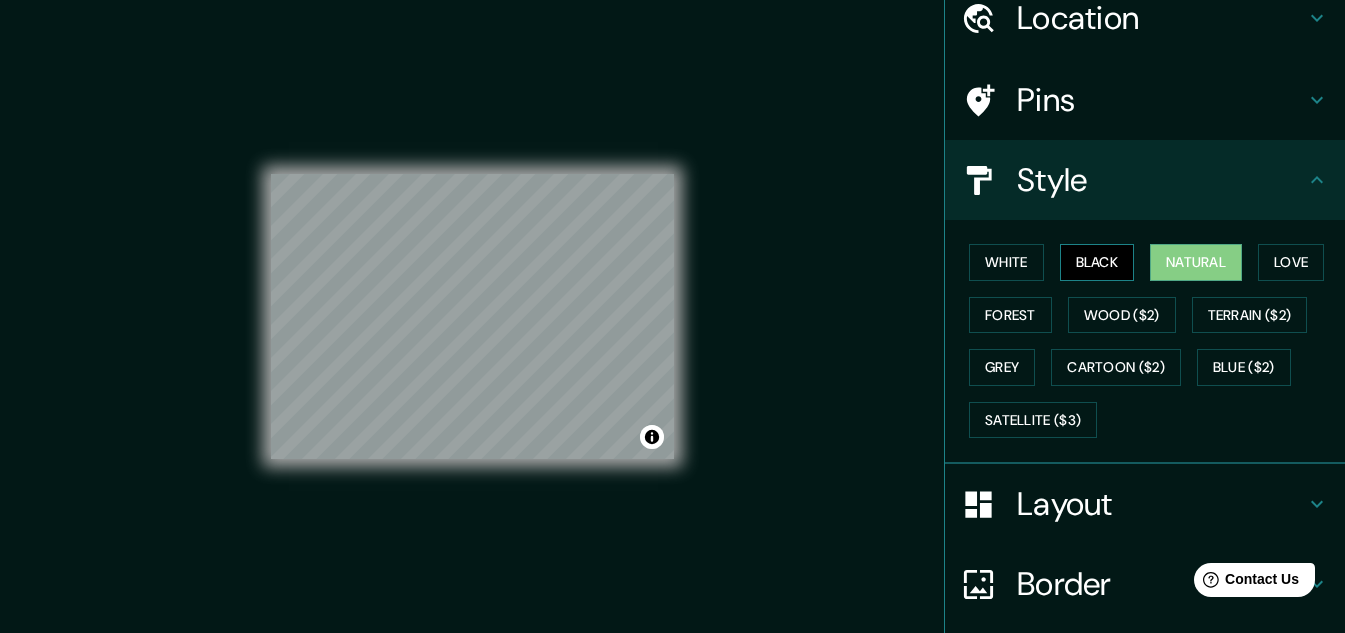 click on "Black" at bounding box center (1097, 262) 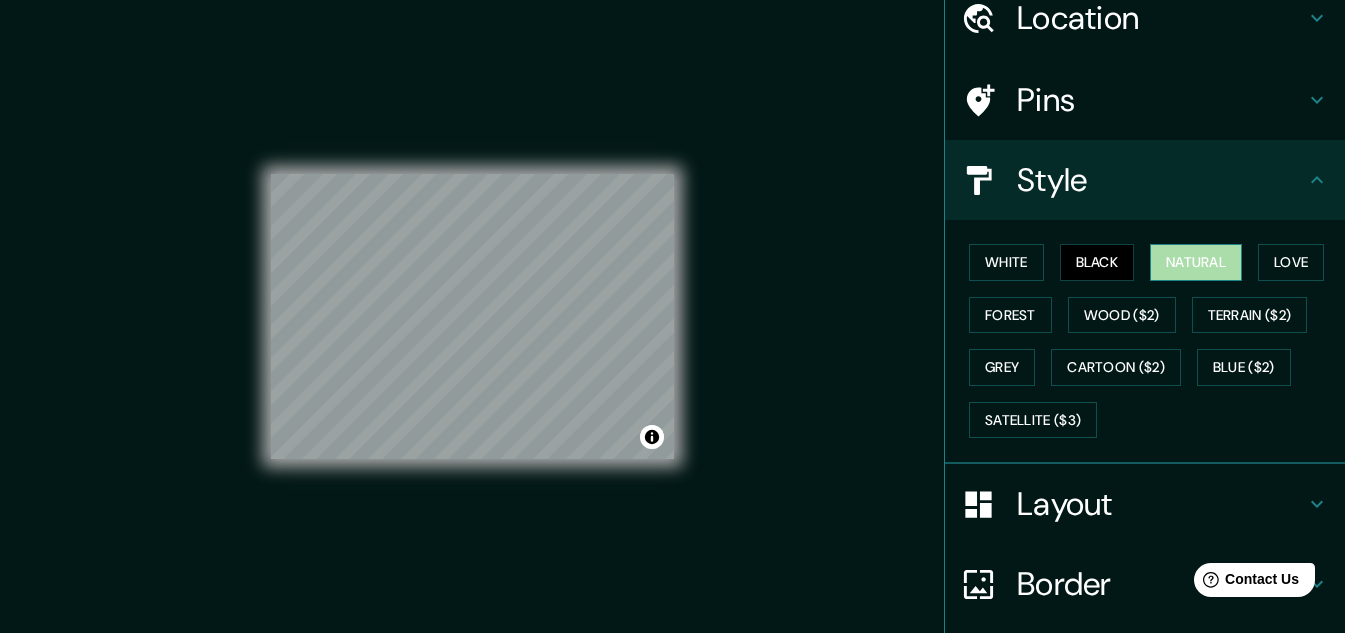 click on "Natural" at bounding box center [1196, 262] 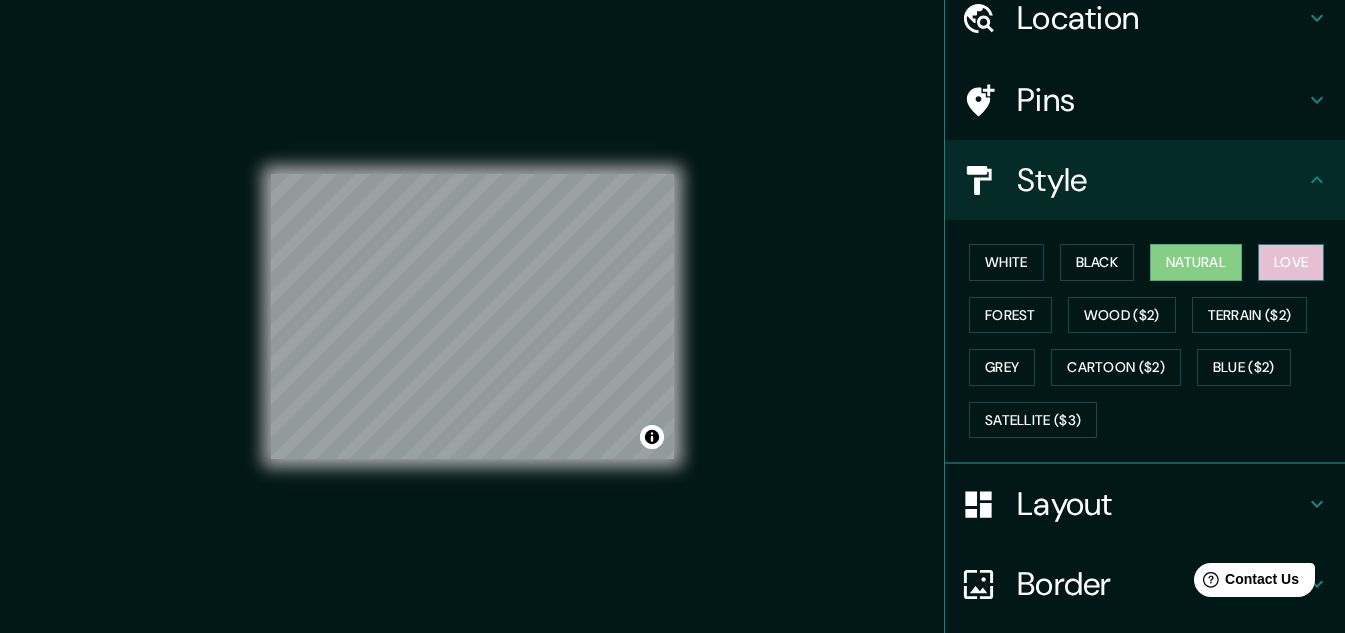 click on "Love" at bounding box center [1291, 262] 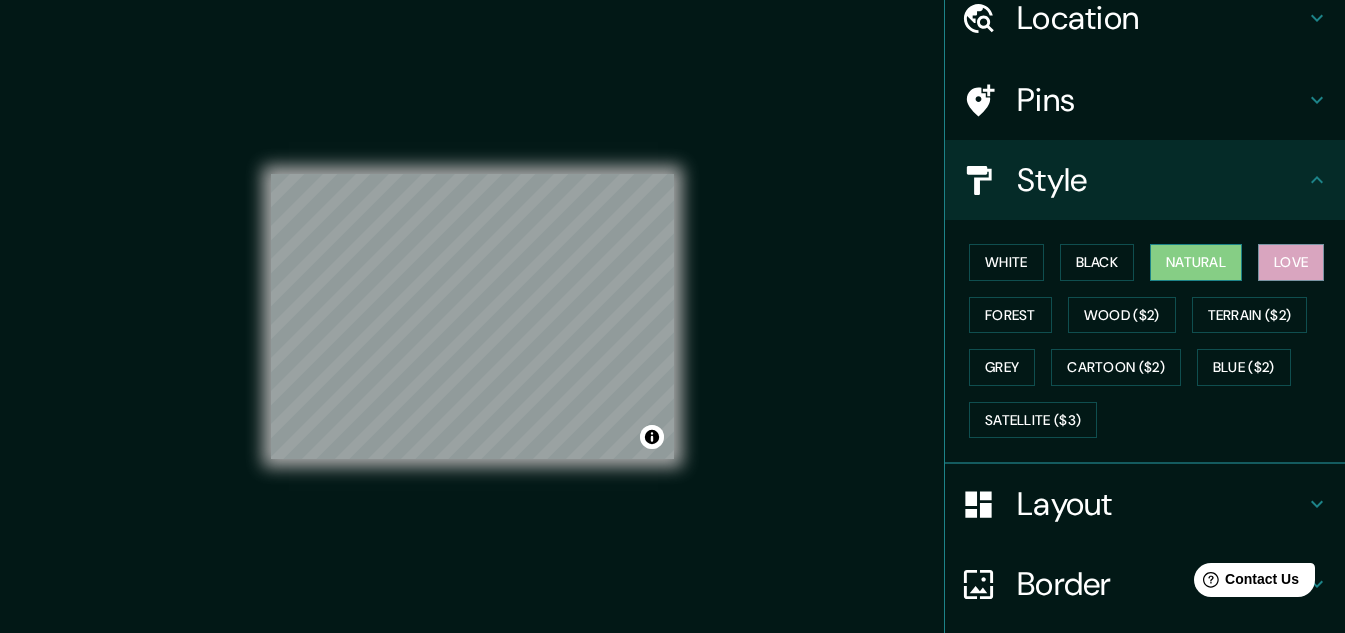 click on "Natural" at bounding box center (1196, 262) 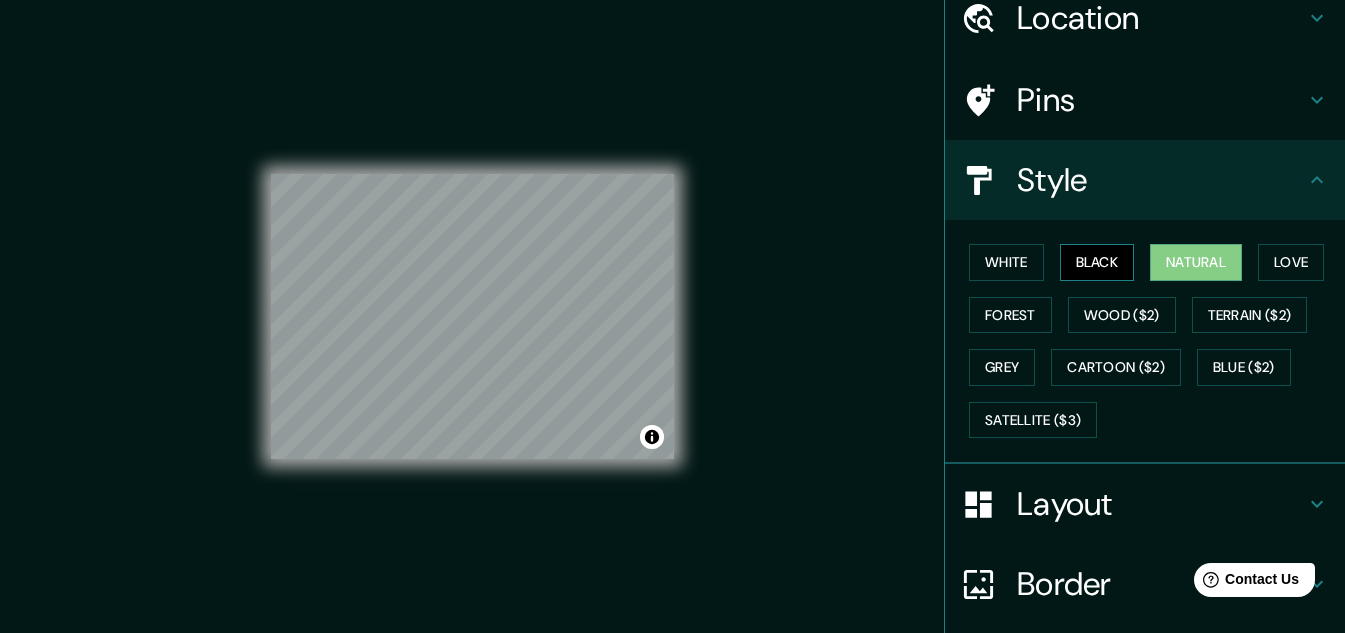 click on "Black" at bounding box center (1097, 262) 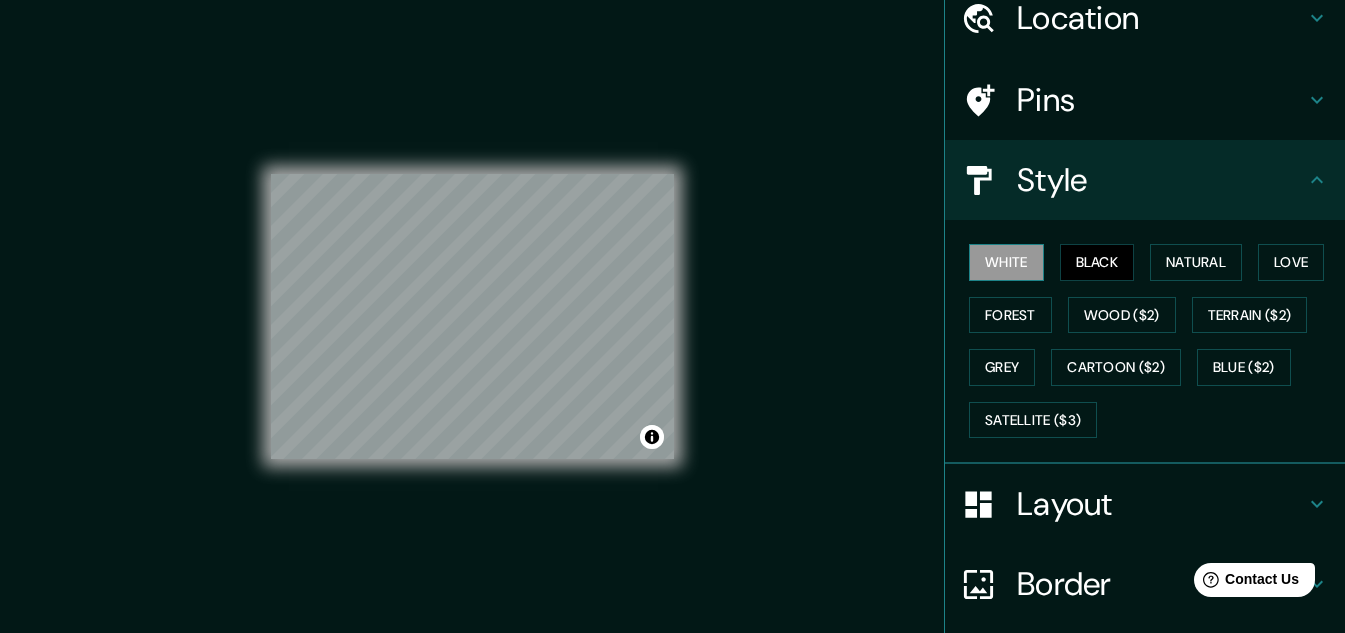 click on "White" at bounding box center [1006, 262] 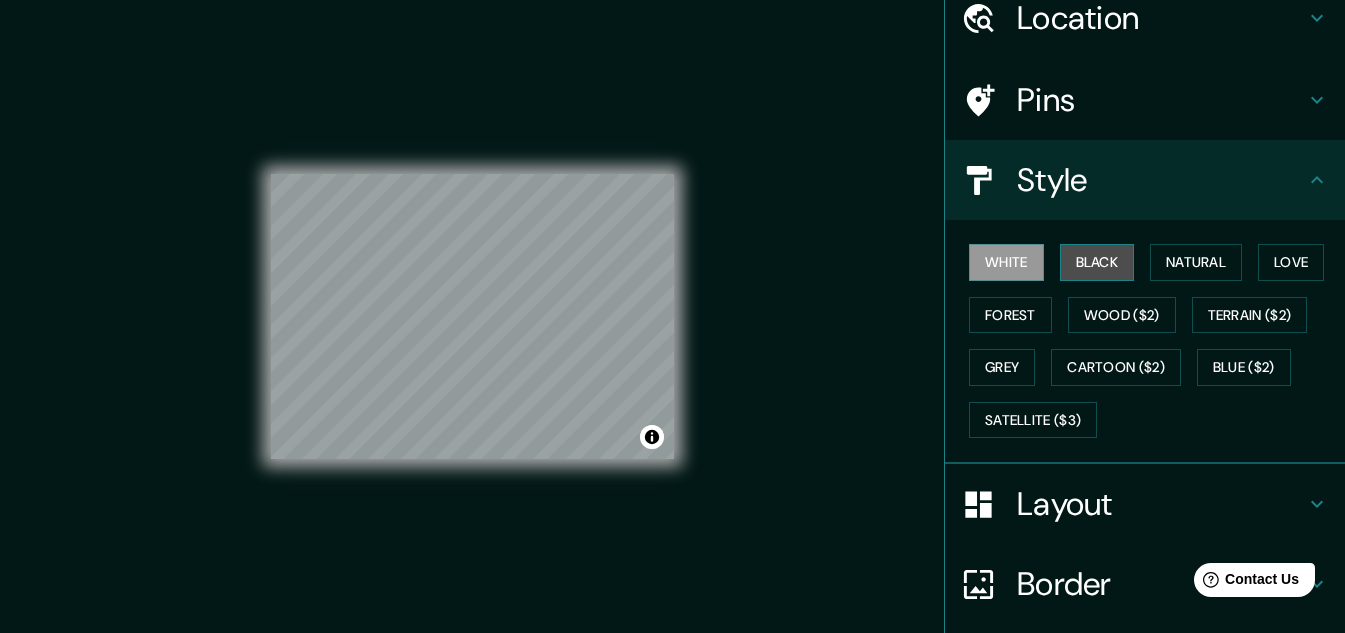 click on "Black" at bounding box center [1097, 262] 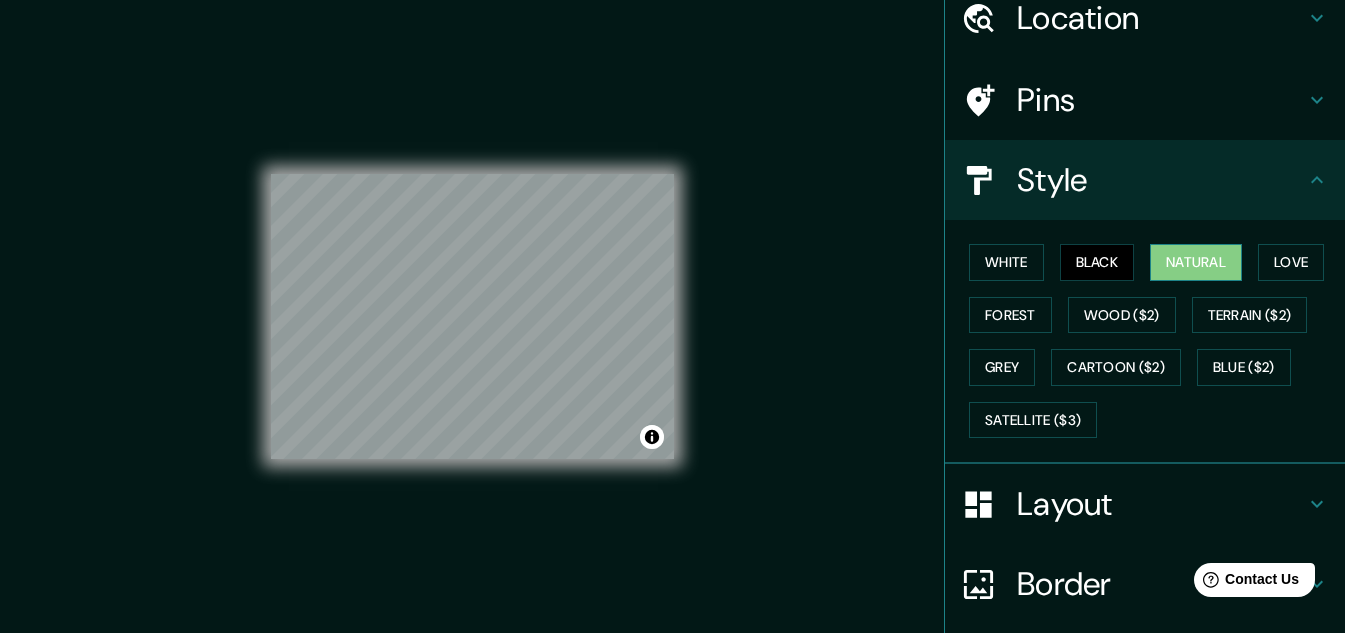 click on "Natural" at bounding box center (1196, 262) 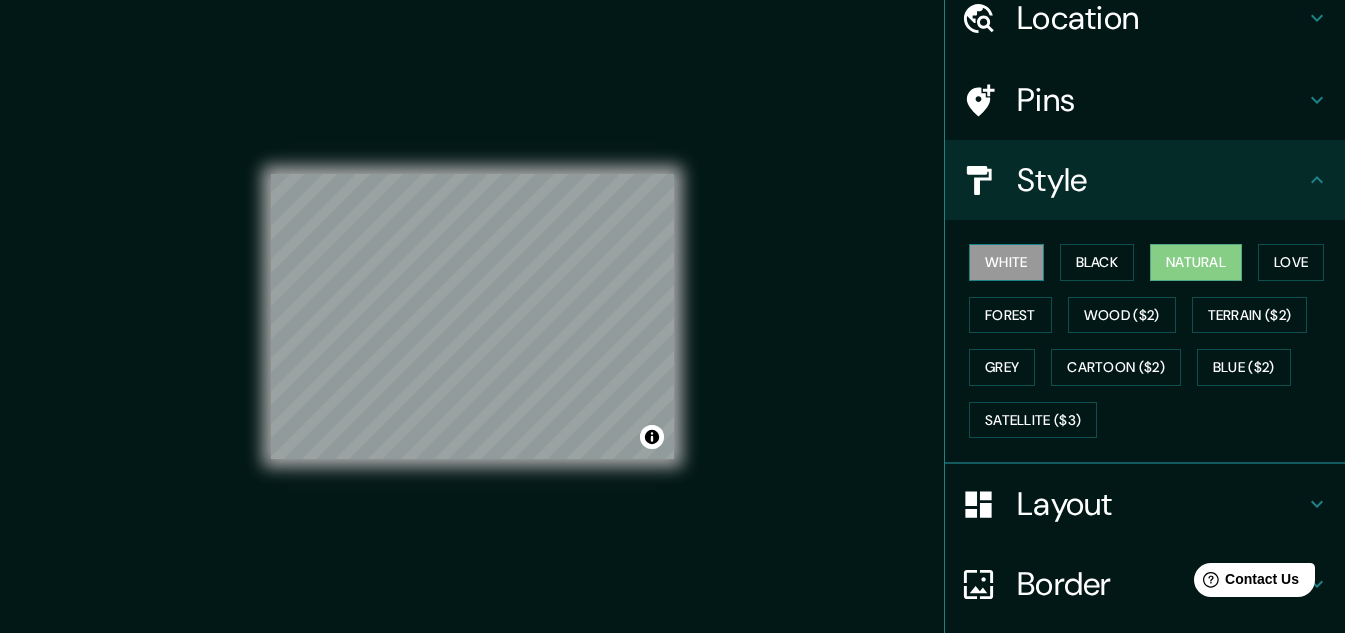 click on "White" at bounding box center [1006, 262] 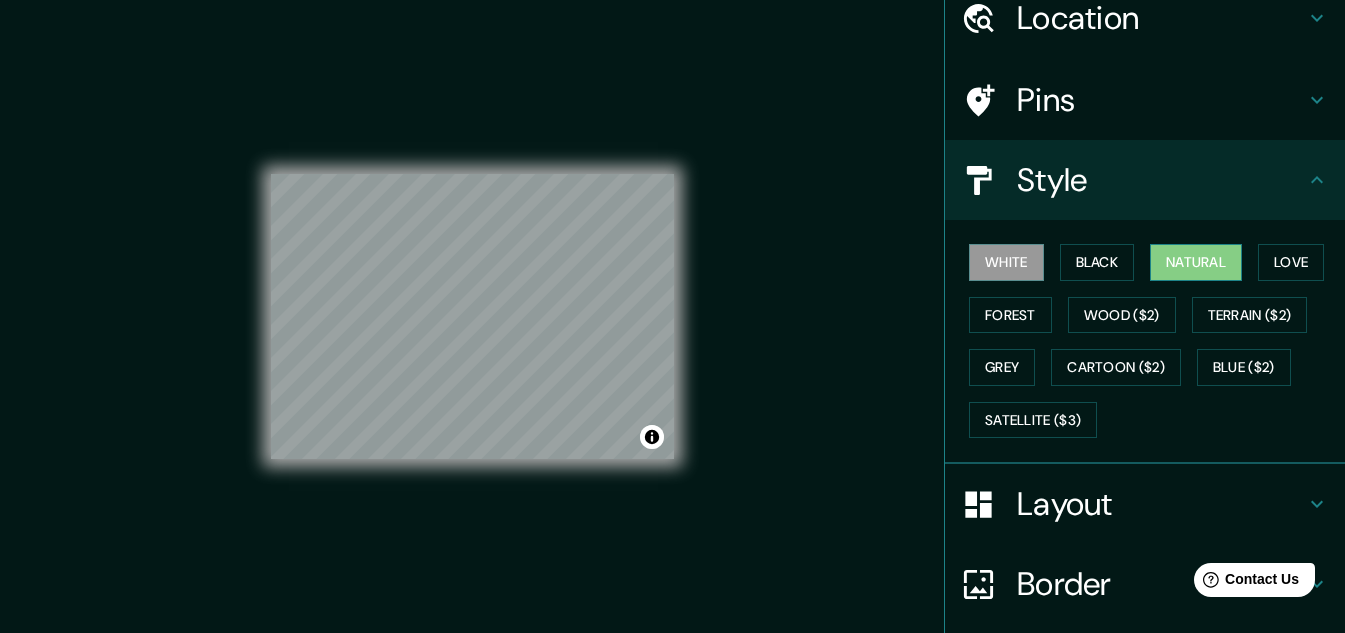 click on "Natural" at bounding box center [1196, 262] 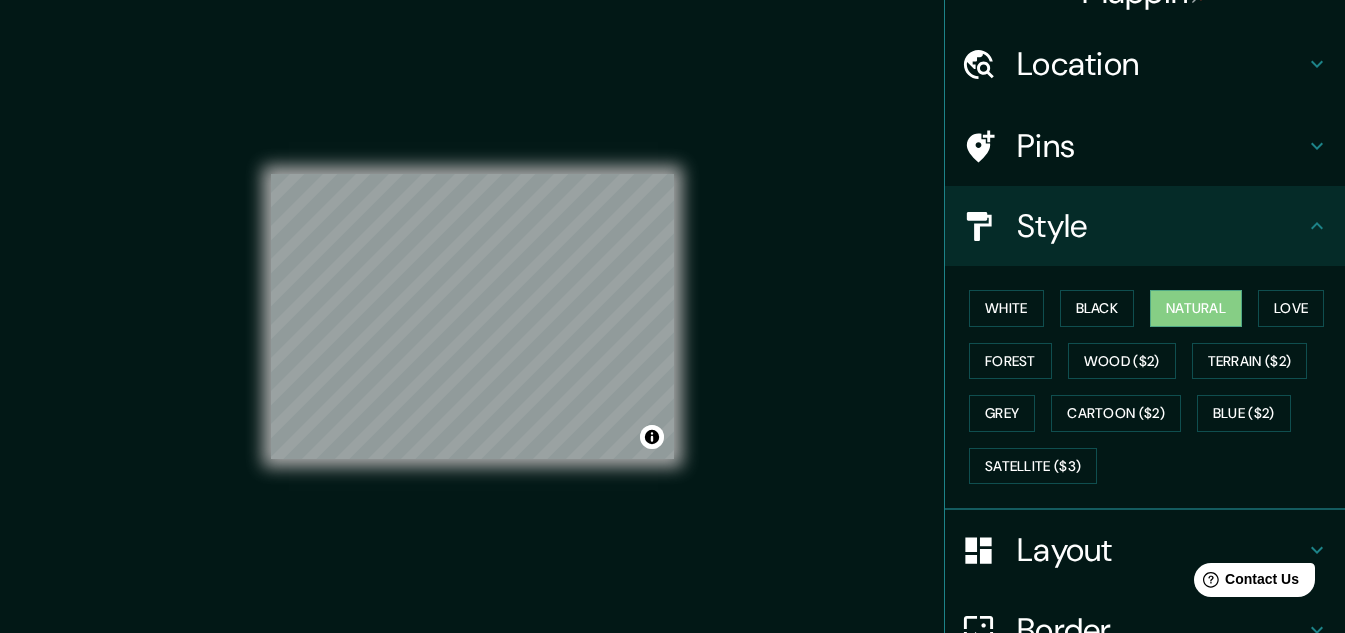 scroll, scrollTop: 0, scrollLeft: 0, axis: both 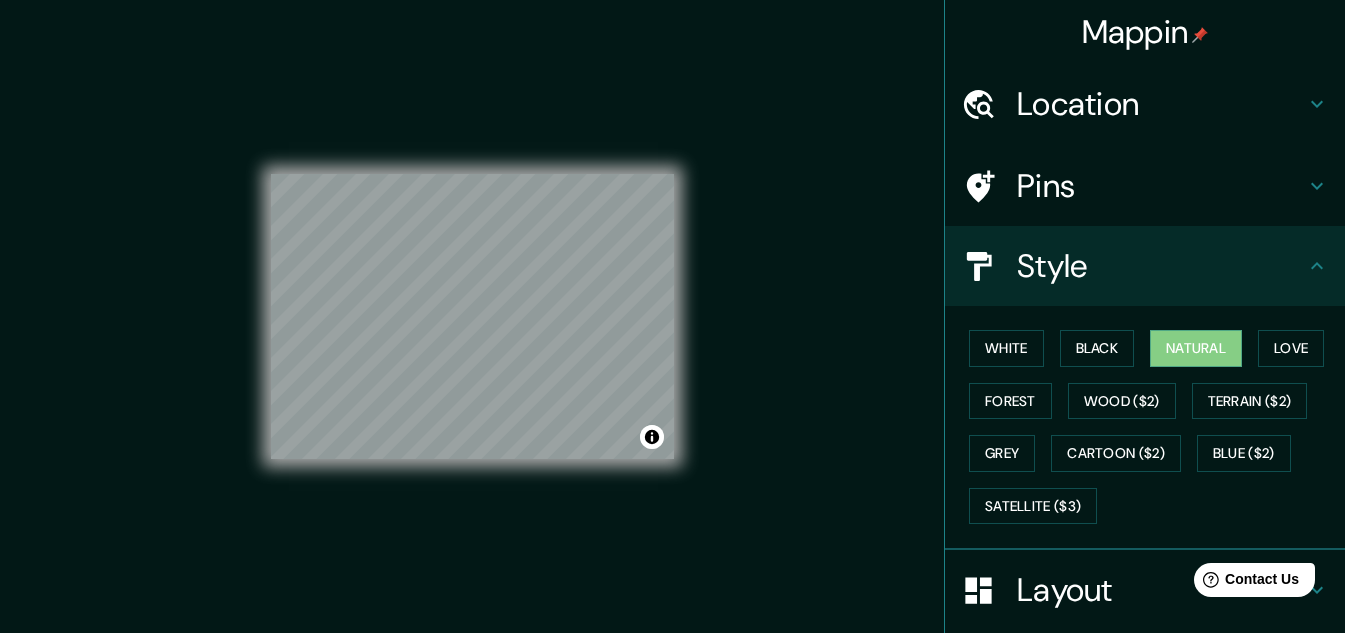 click on "Pins" at bounding box center [1161, 104] 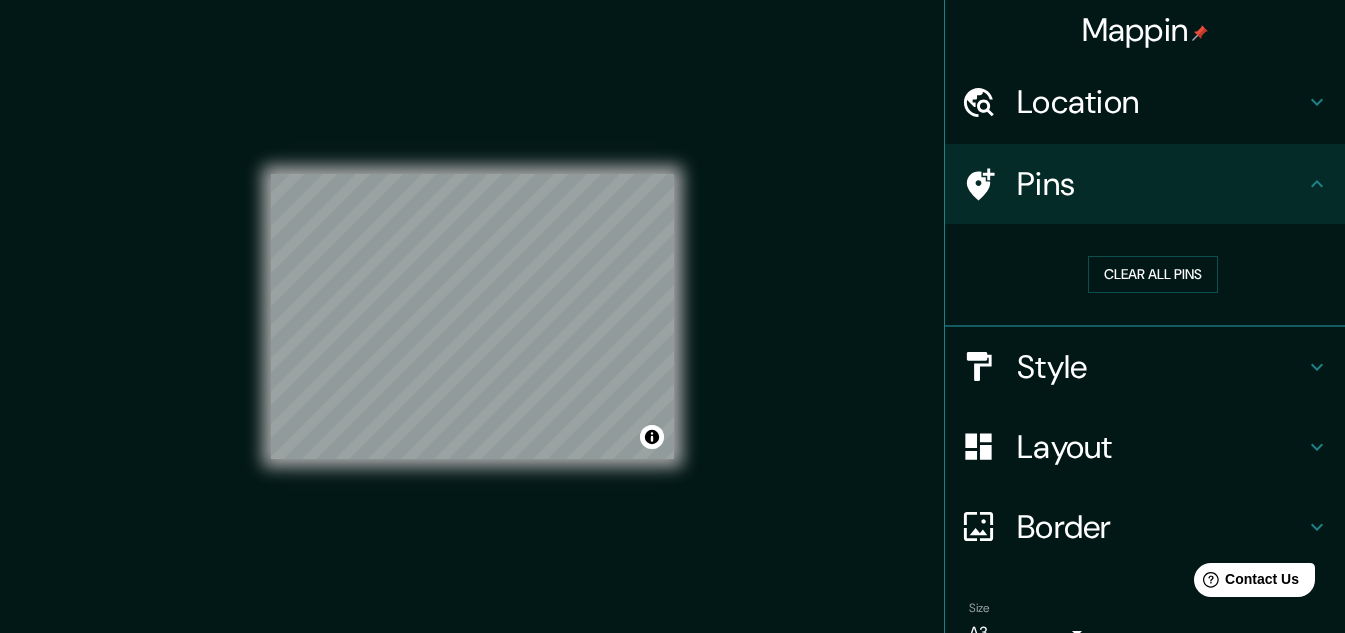 scroll, scrollTop: 0, scrollLeft: 0, axis: both 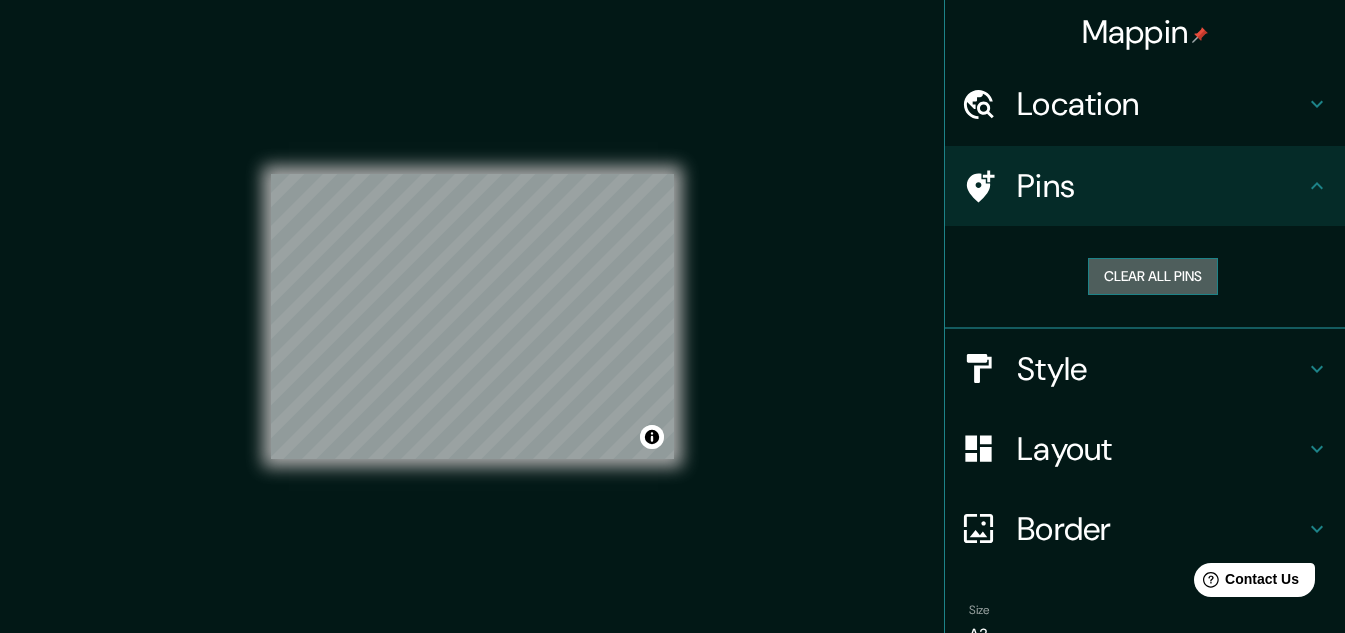 click on "Clear all pins" at bounding box center (1153, 276) 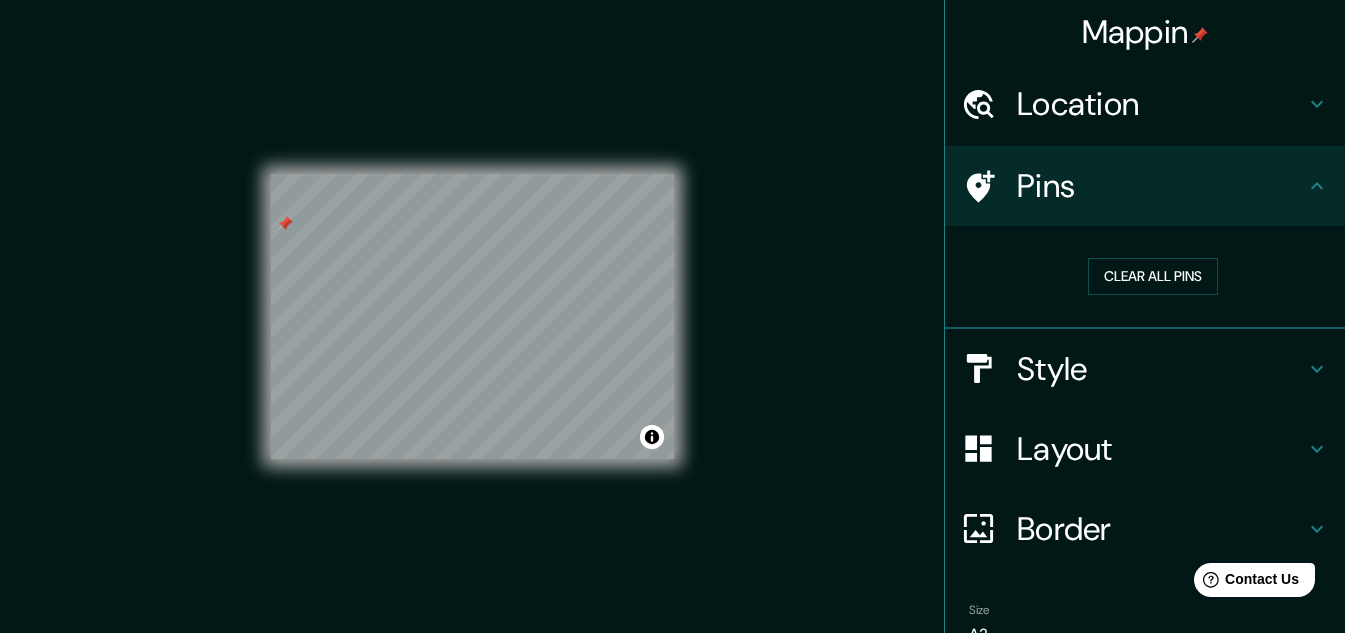 drag, startPoint x: 296, startPoint y: 219, endPoint x: 286, endPoint y: 224, distance: 11.18034 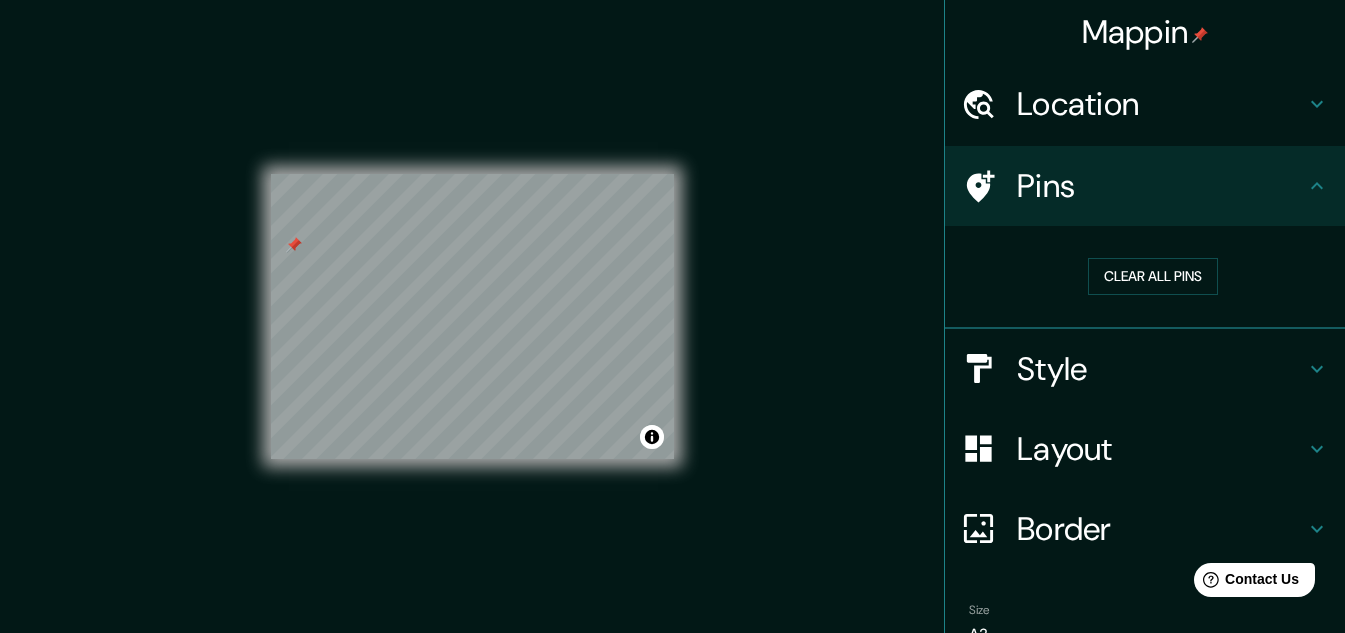 drag, startPoint x: 286, startPoint y: 224, endPoint x: 294, endPoint y: 246, distance: 23.409399 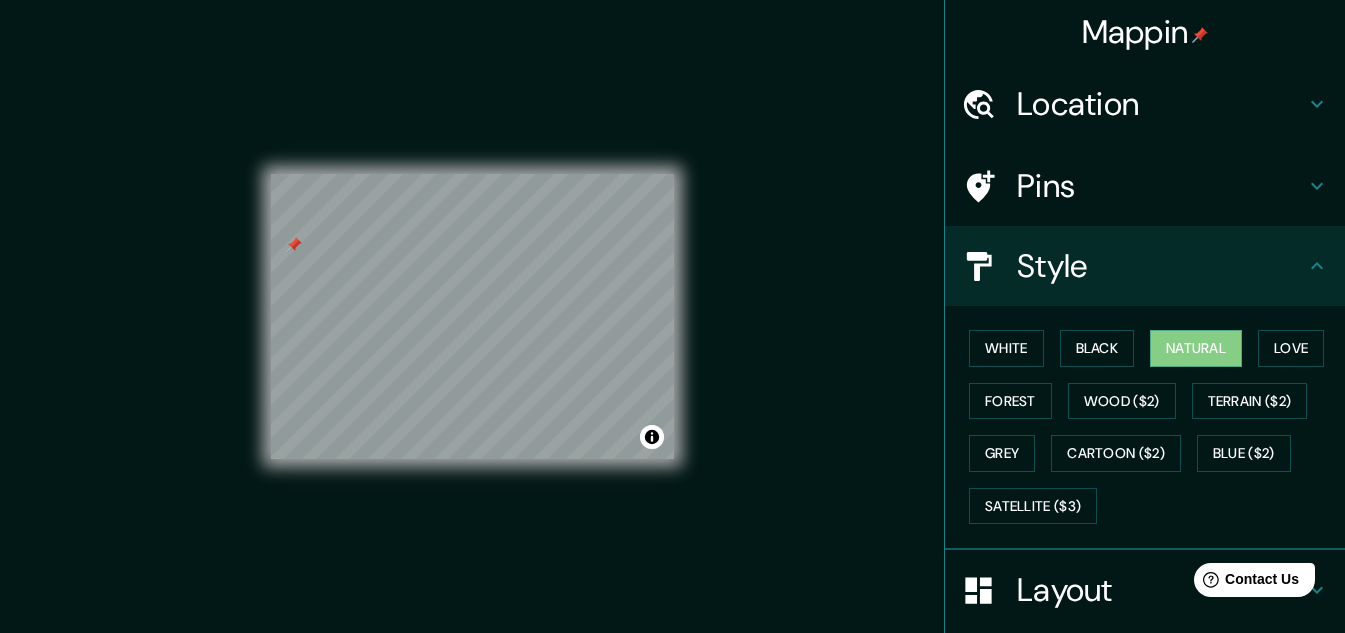 click at bounding box center (989, 104) 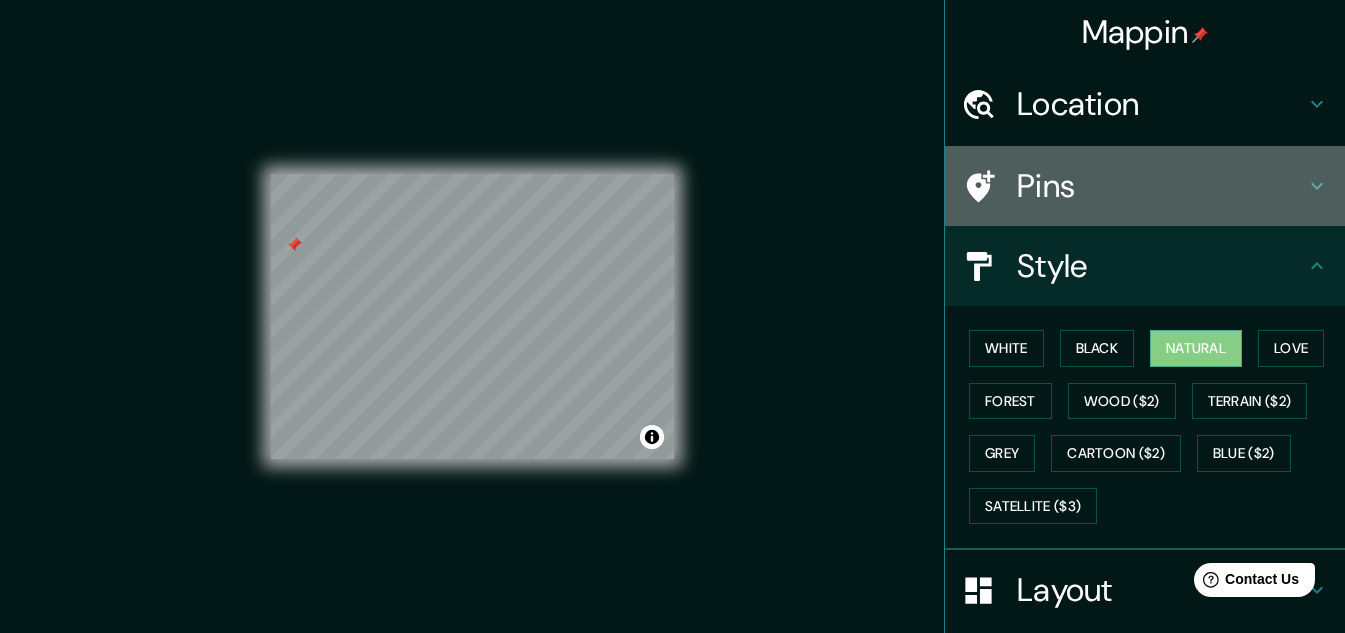click on "Pins" at bounding box center (1145, 186) 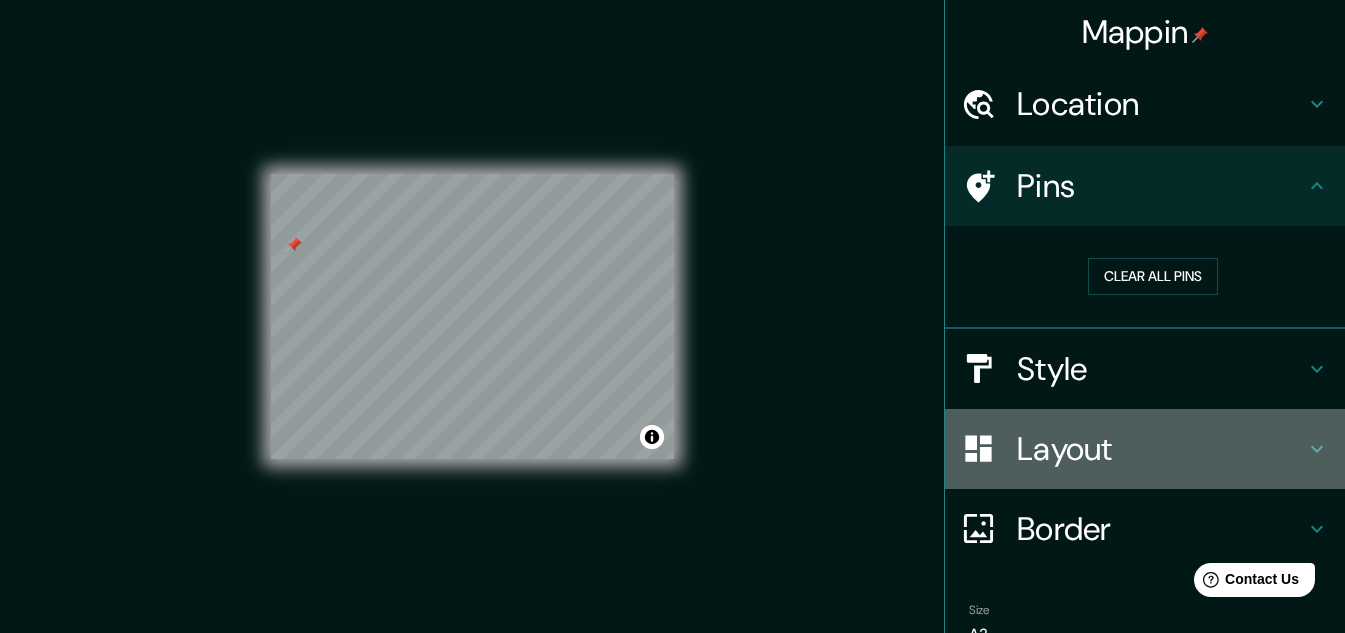 click on "Layout" at bounding box center [1161, 104] 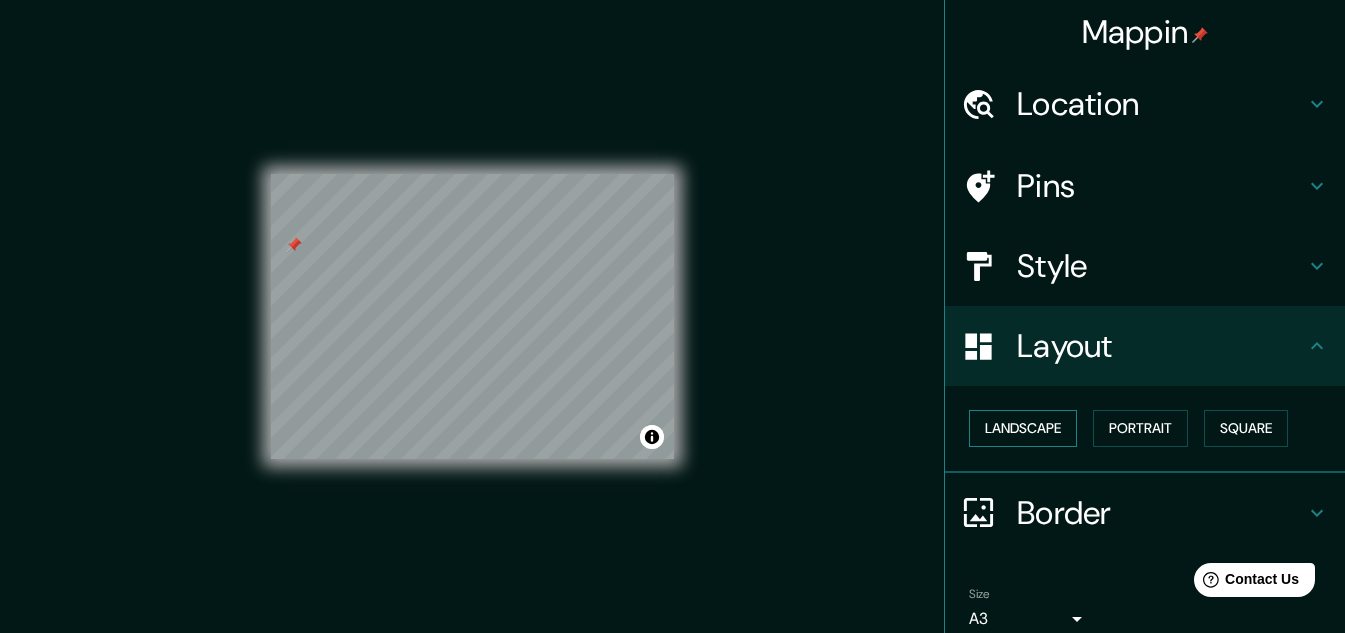 click on "Landscape" at bounding box center [1023, 428] 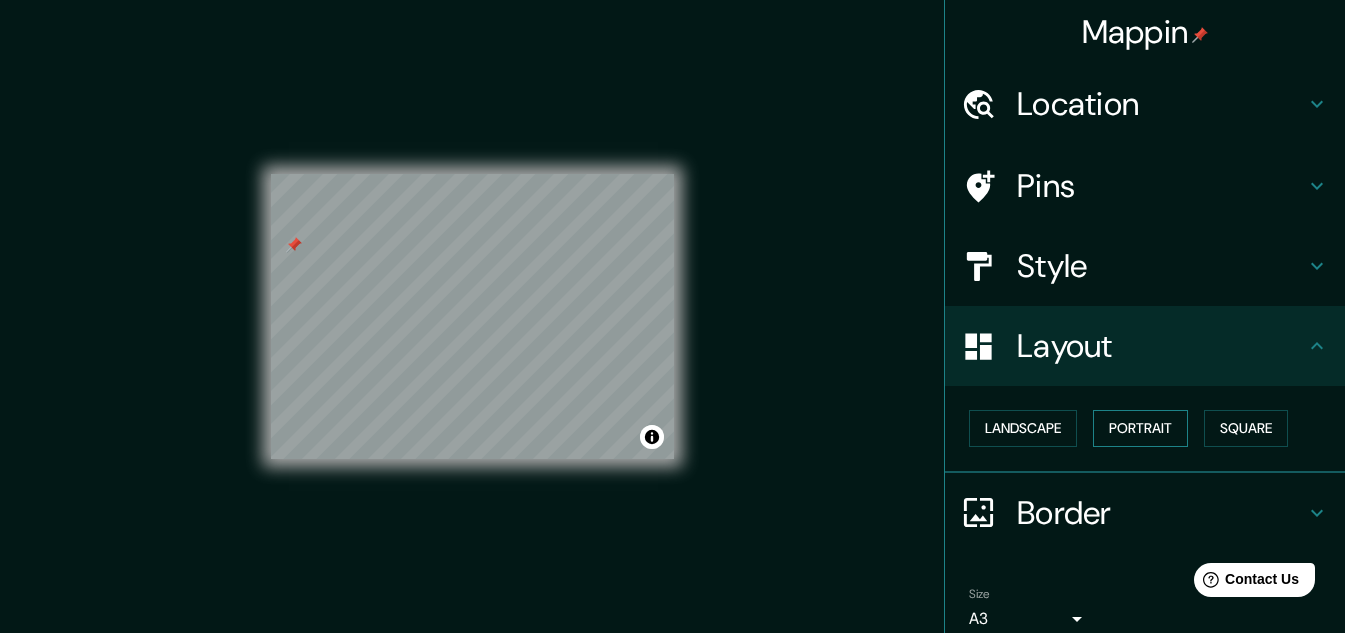 click on "Portrait" at bounding box center (1140, 428) 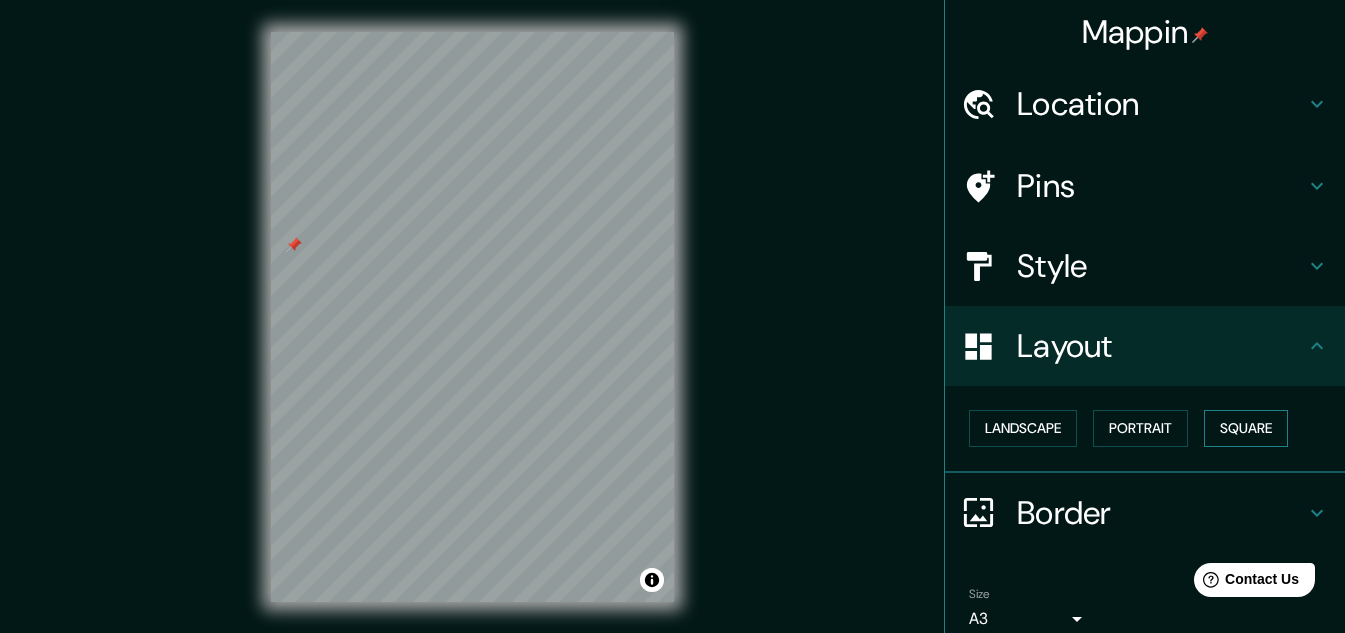 click on "Square" at bounding box center (1246, 428) 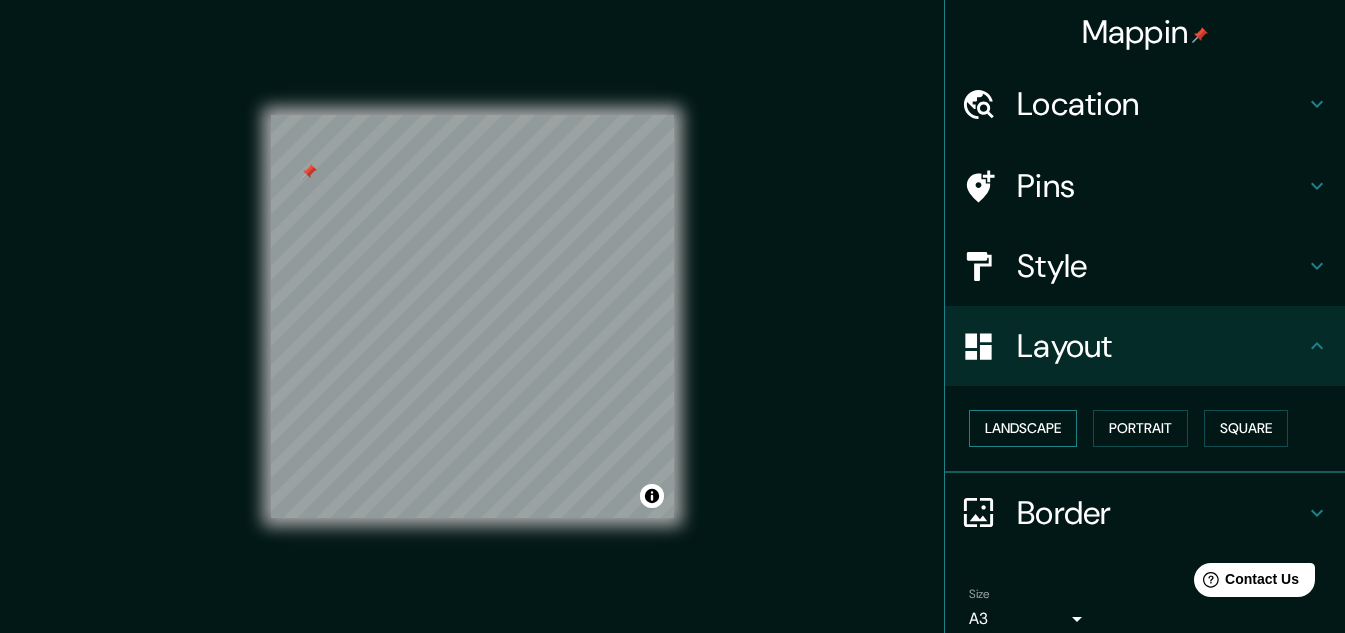 click on "Landscape" at bounding box center (1023, 428) 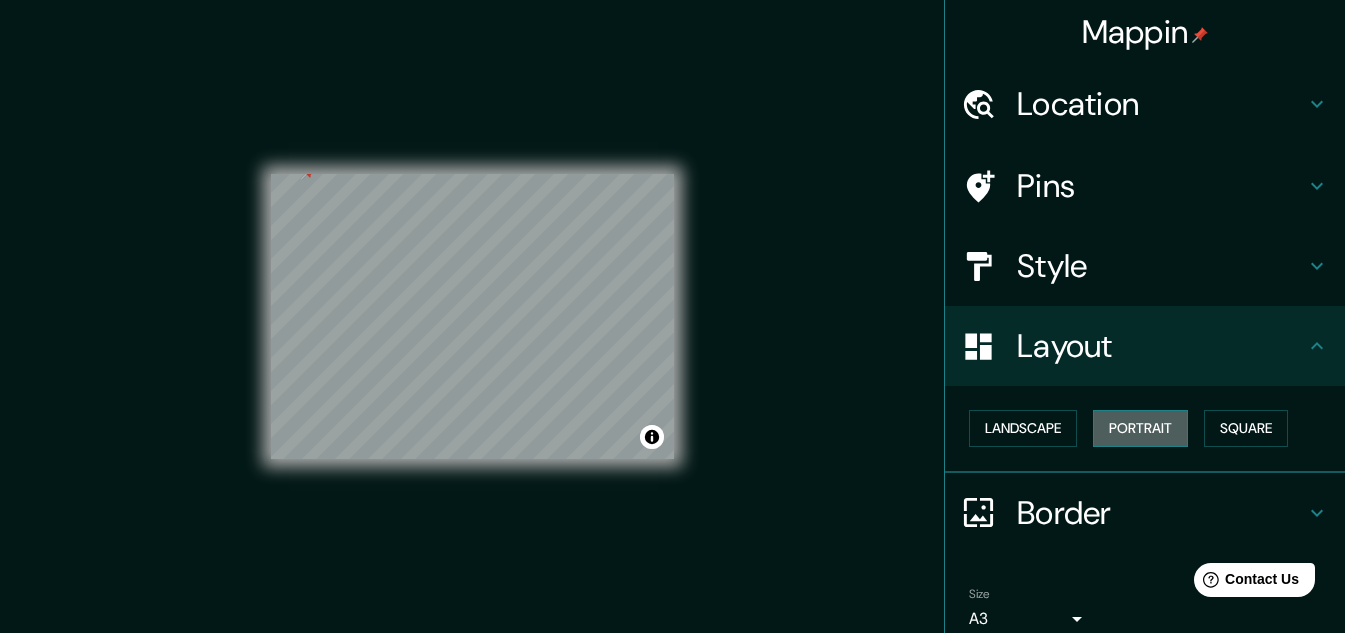 click on "Portrait" at bounding box center [1140, 428] 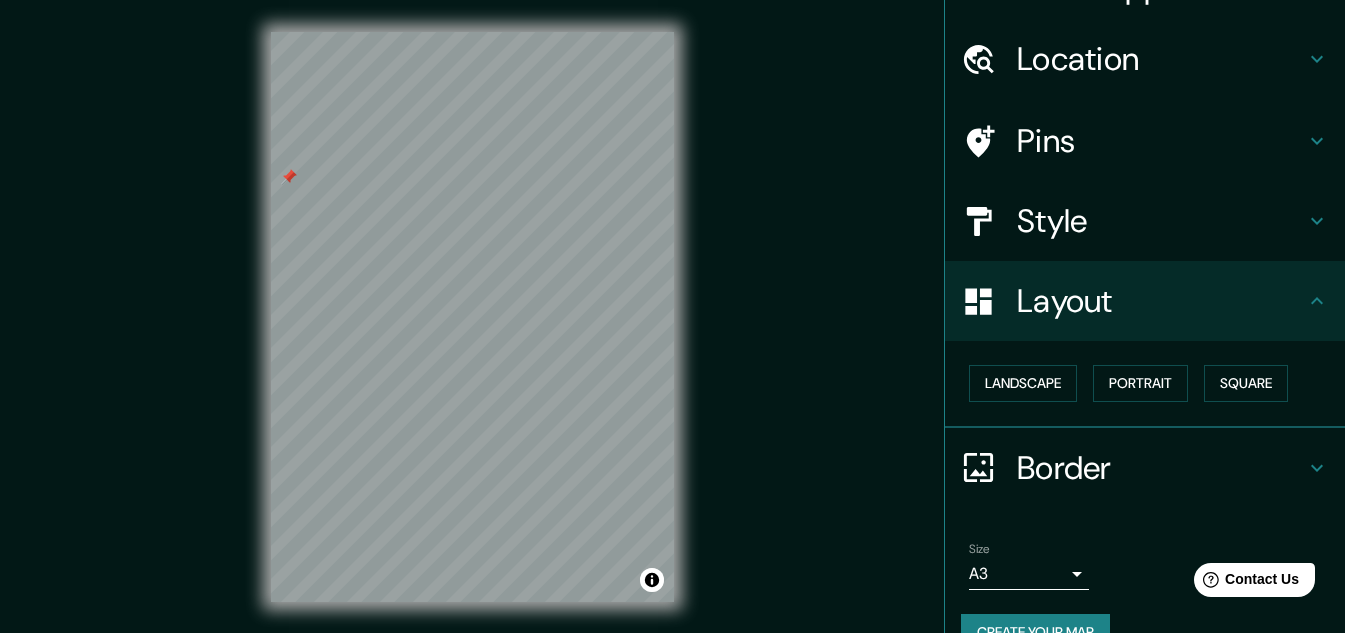 scroll, scrollTop: 86, scrollLeft: 0, axis: vertical 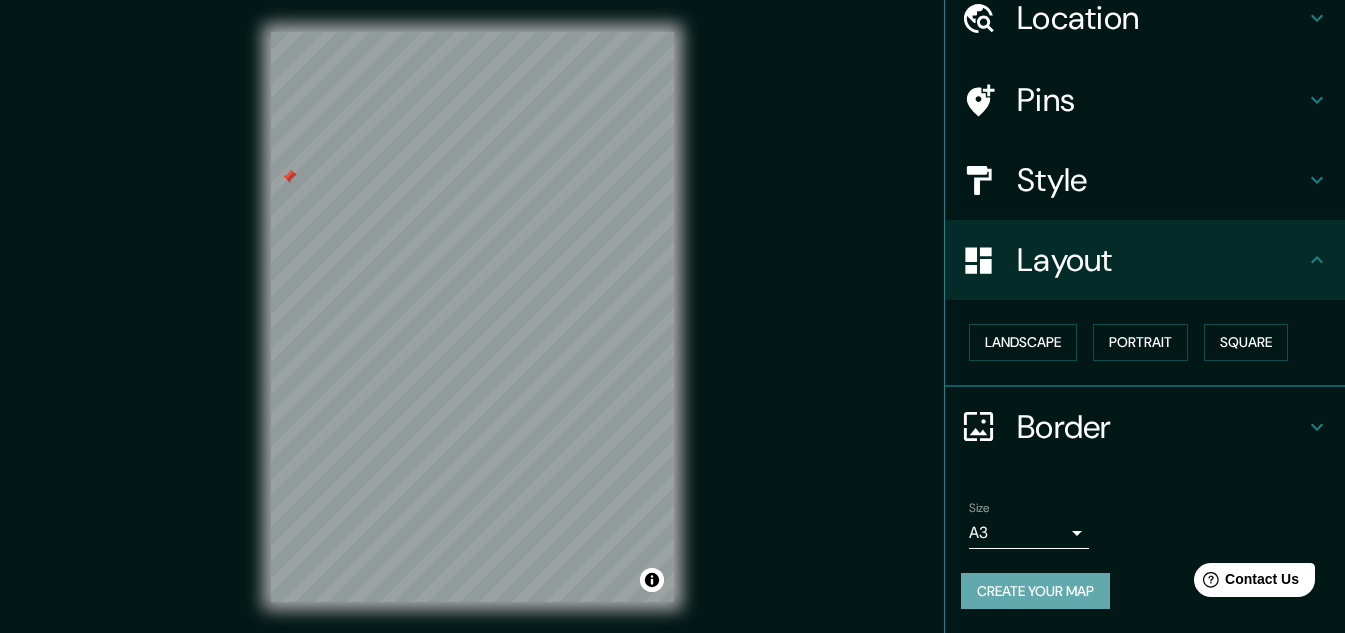 click on "Create your map" at bounding box center [1035, 591] 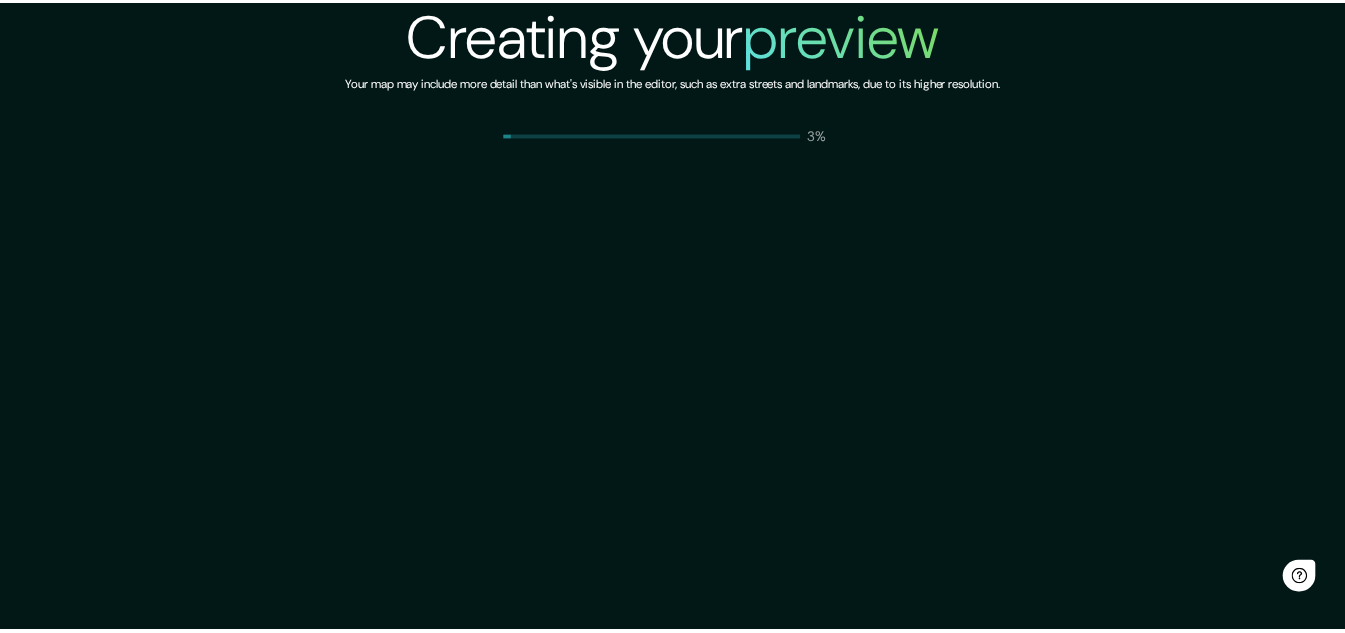 scroll, scrollTop: 0, scrollLeft: 0, axis: both 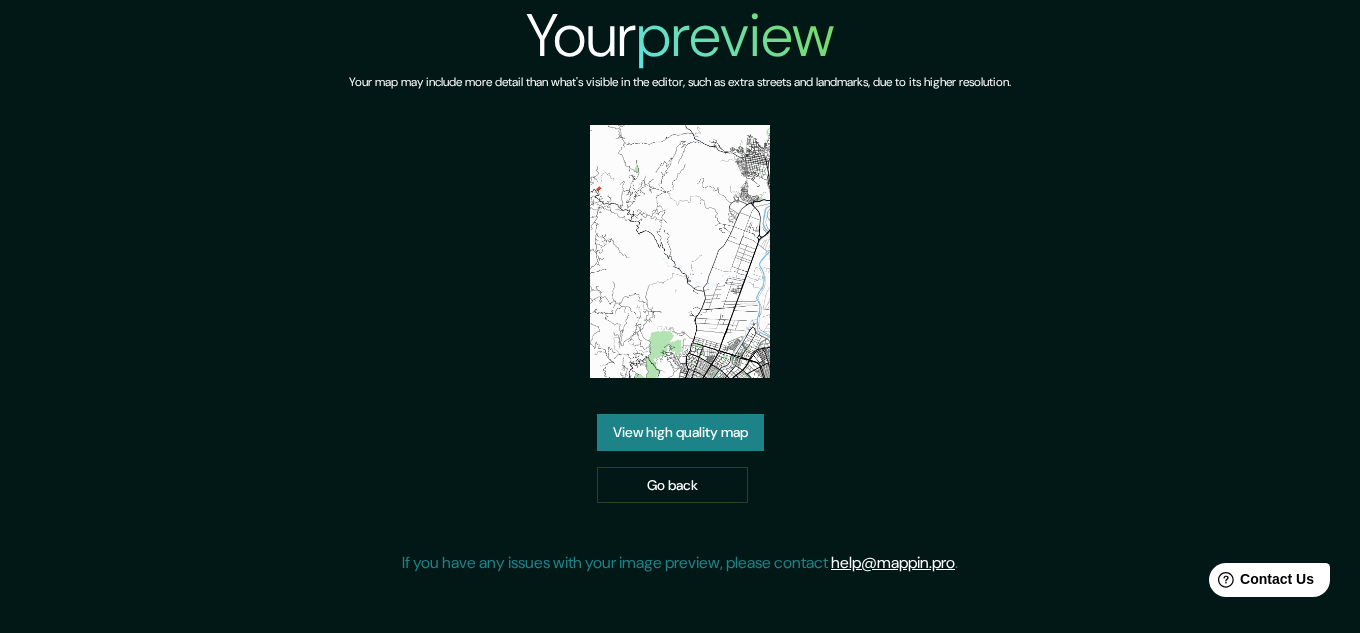 click on "View high quality map" at bounding box center (680, 432) 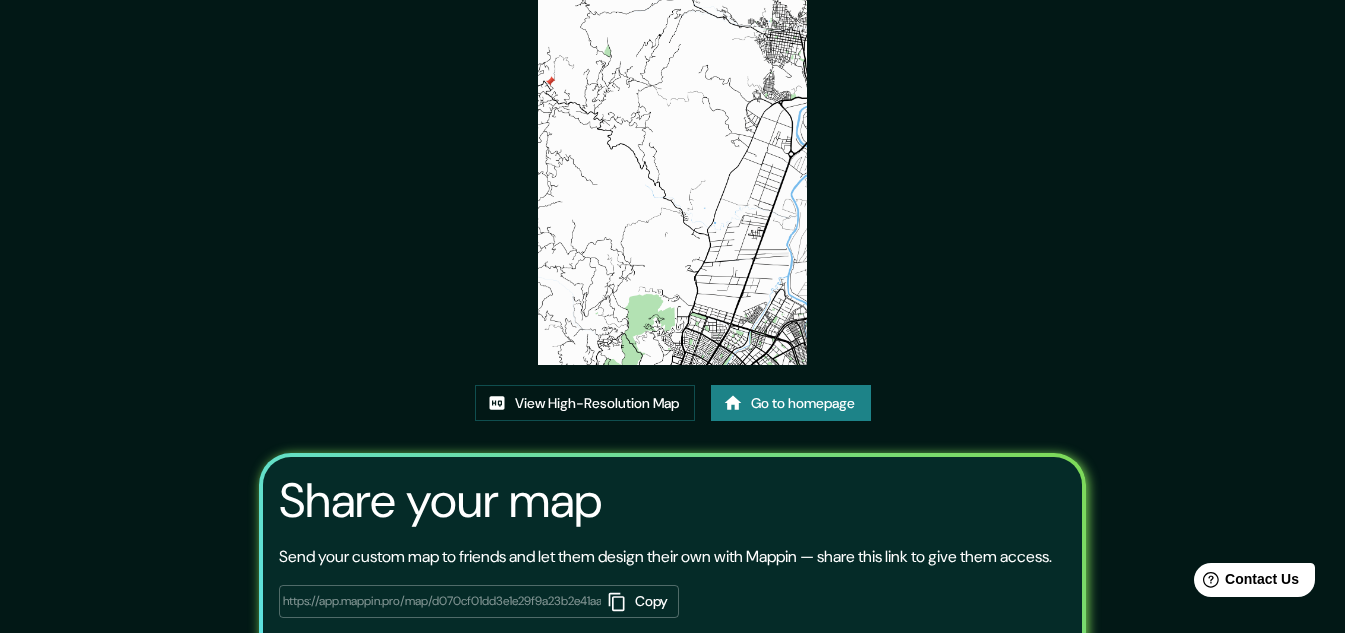 scroll, scrollTop: 0, scrollLeft: 0, axis: both 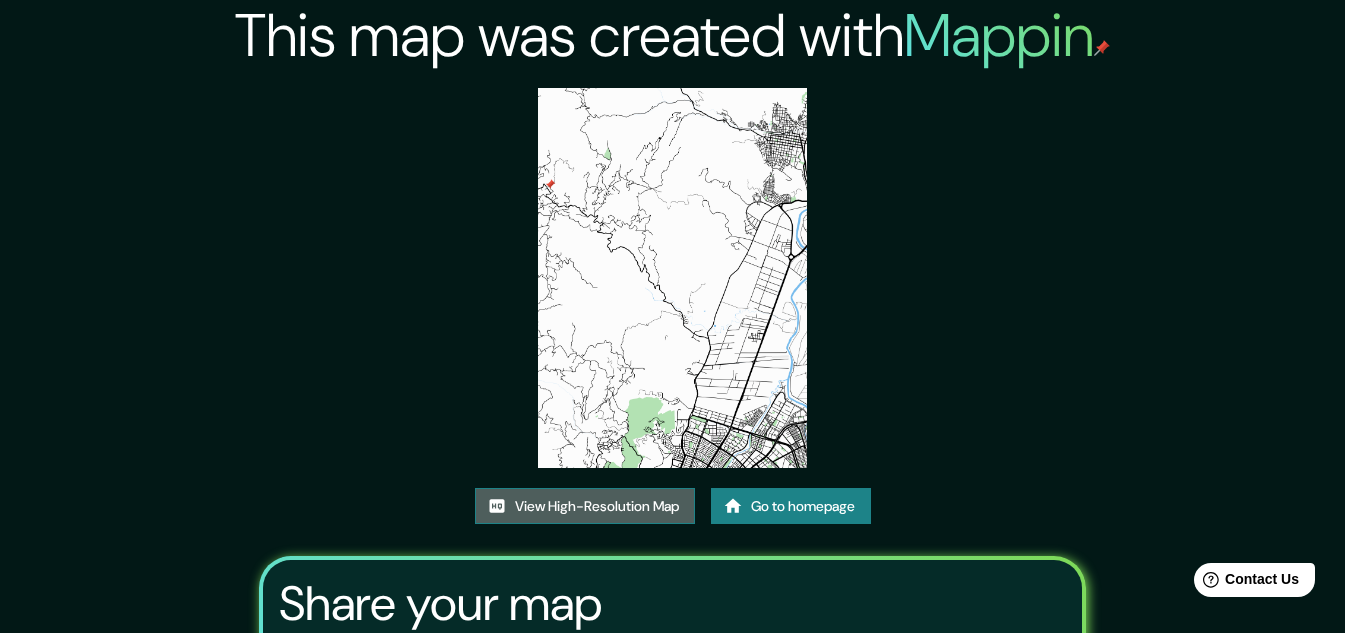 click on "View High-Resolution Map" at bounding box center (585, 506) 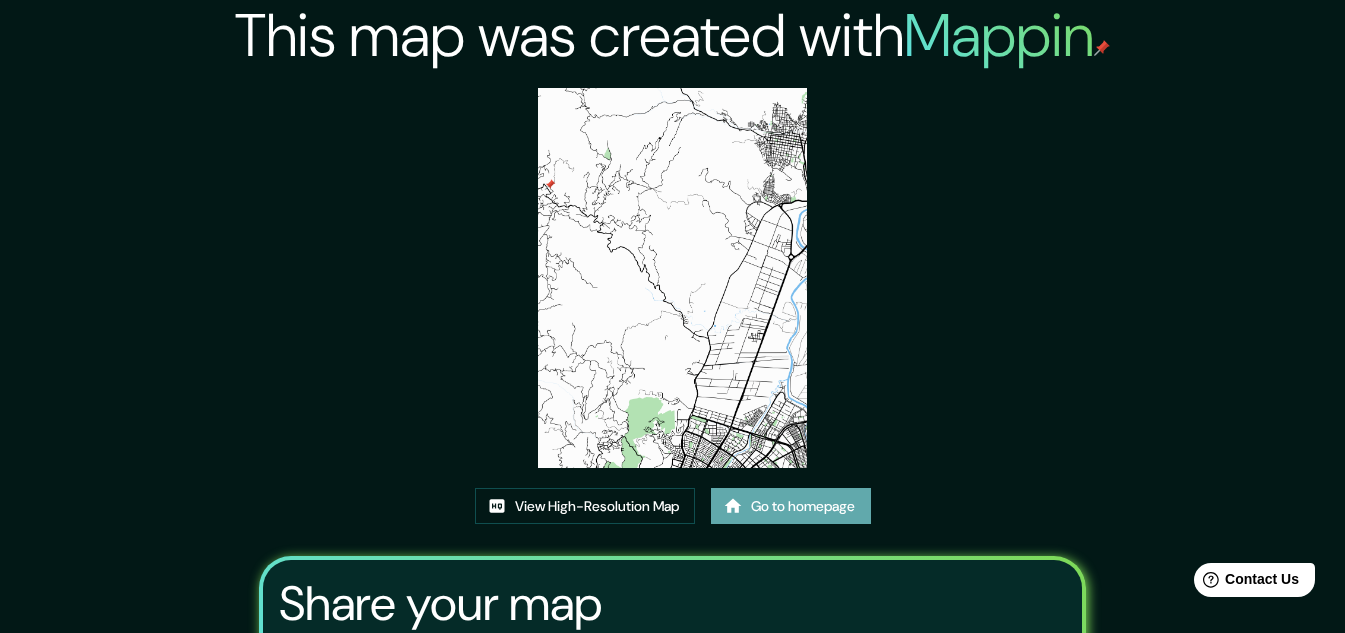 click on "Go to homepage" at bounding box center [791, 506] 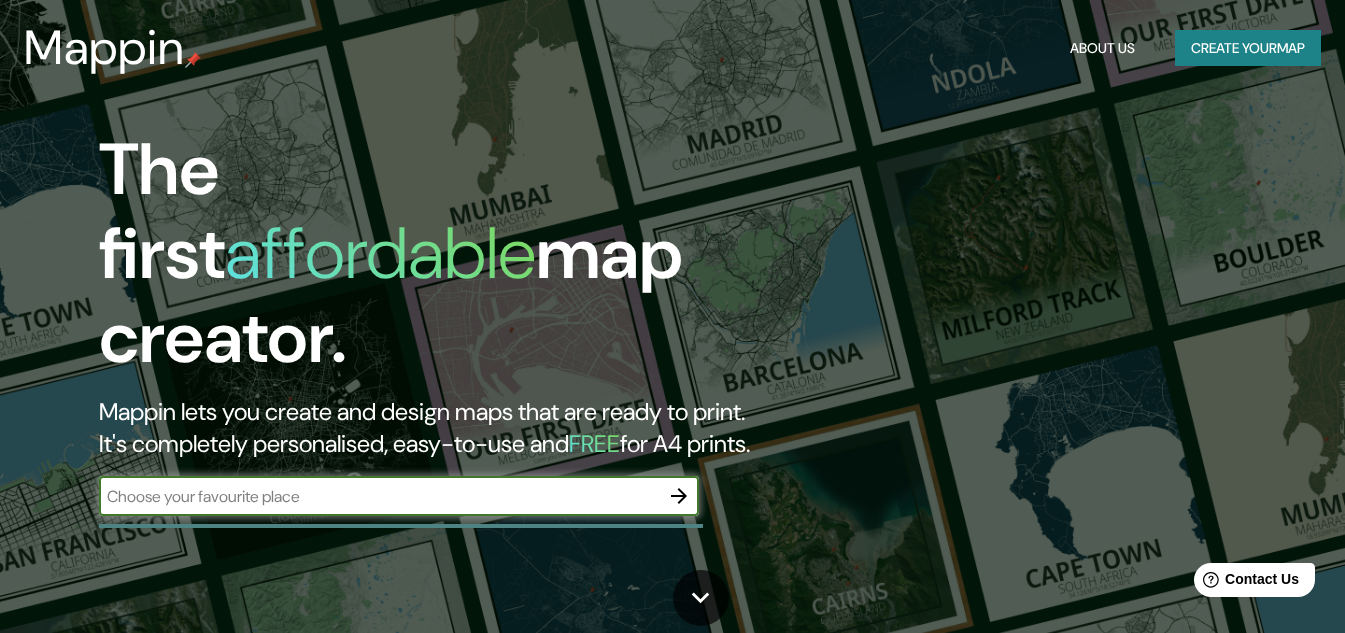 click at bounding box center [379, 496] 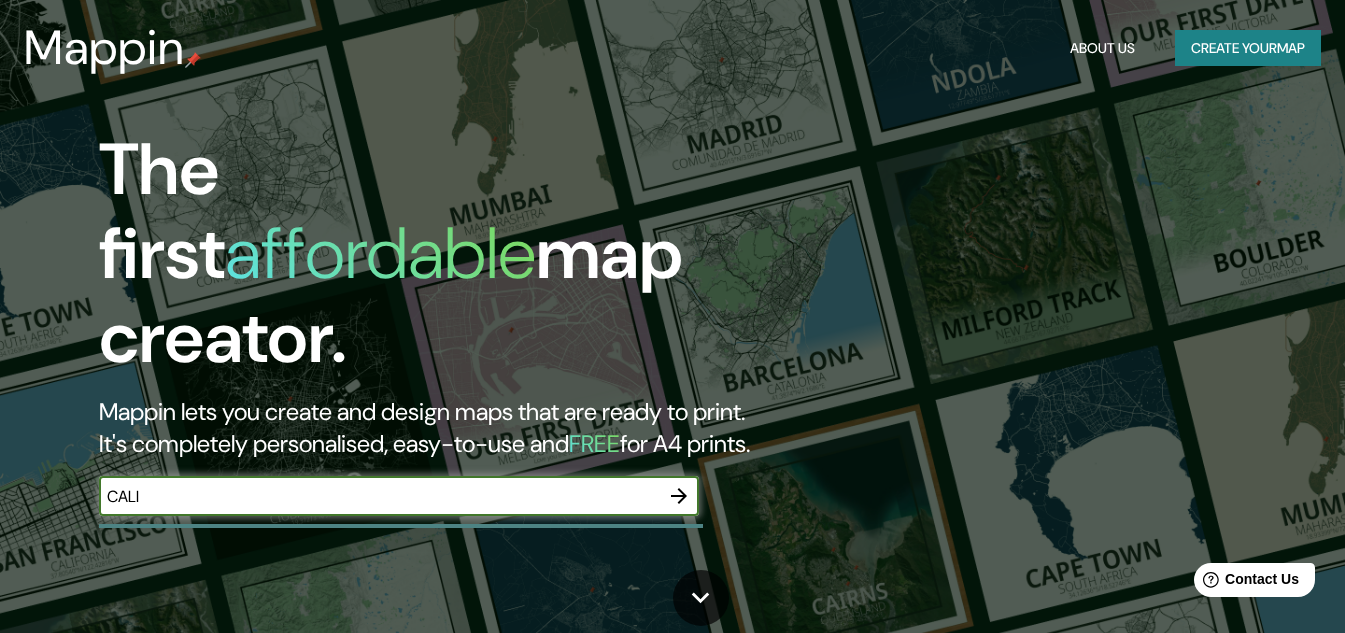 type on "CALI" 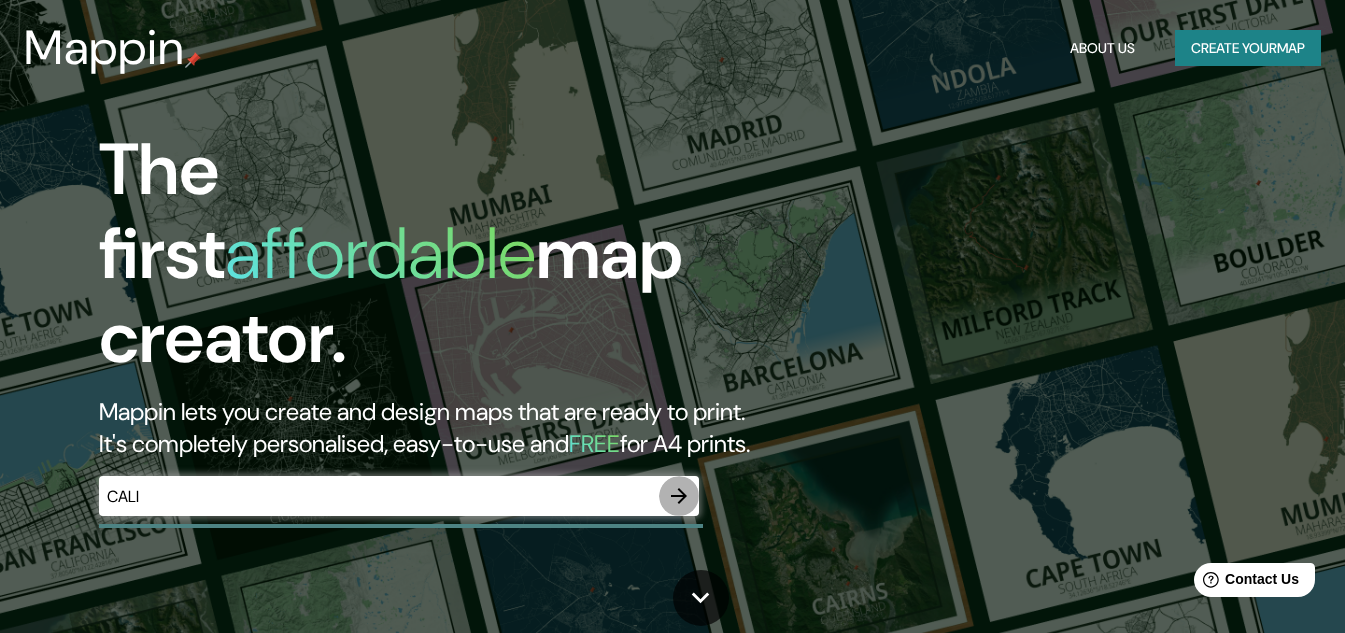 click at bounding box center (679, 496) 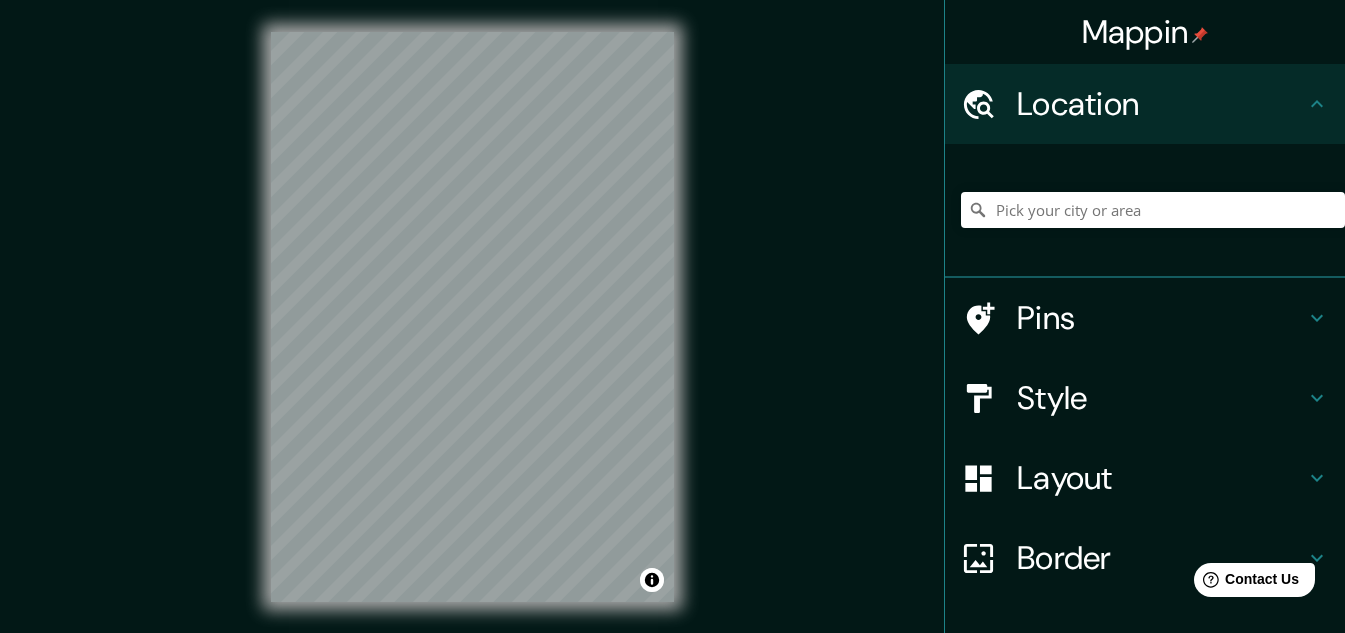 scroll, scrollTop: 33, scrollLeft: 0, axis: vertical 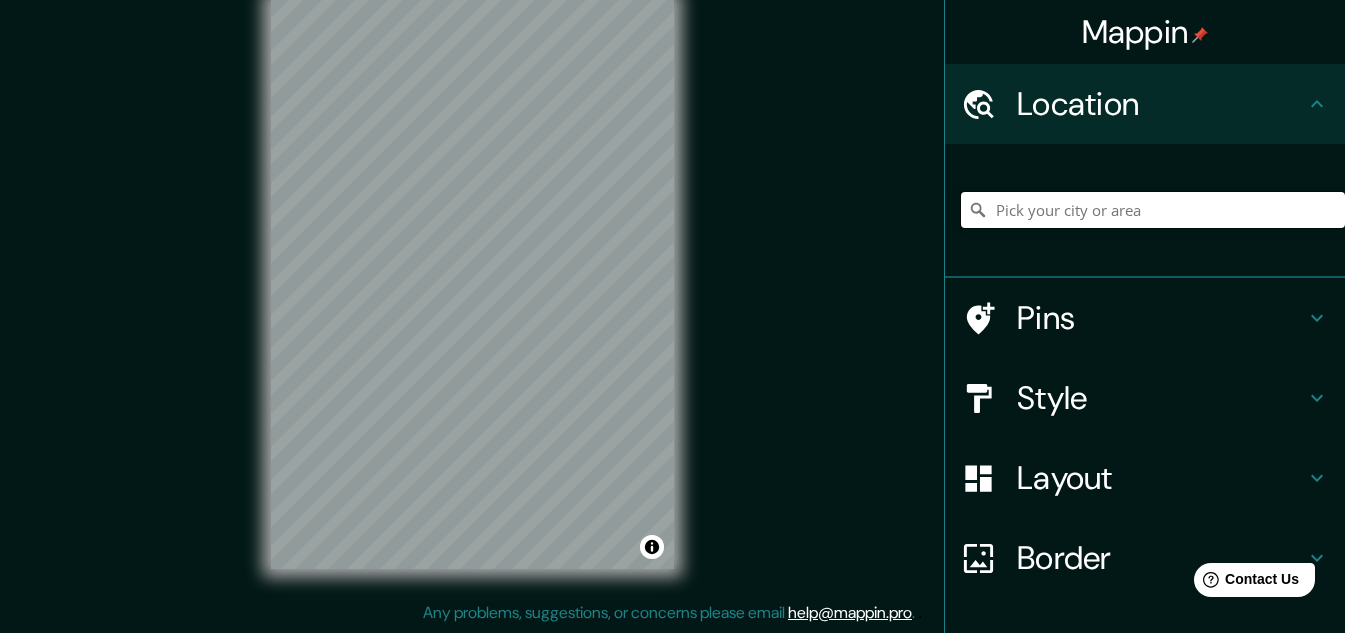click at bounding box center (1153, 210) 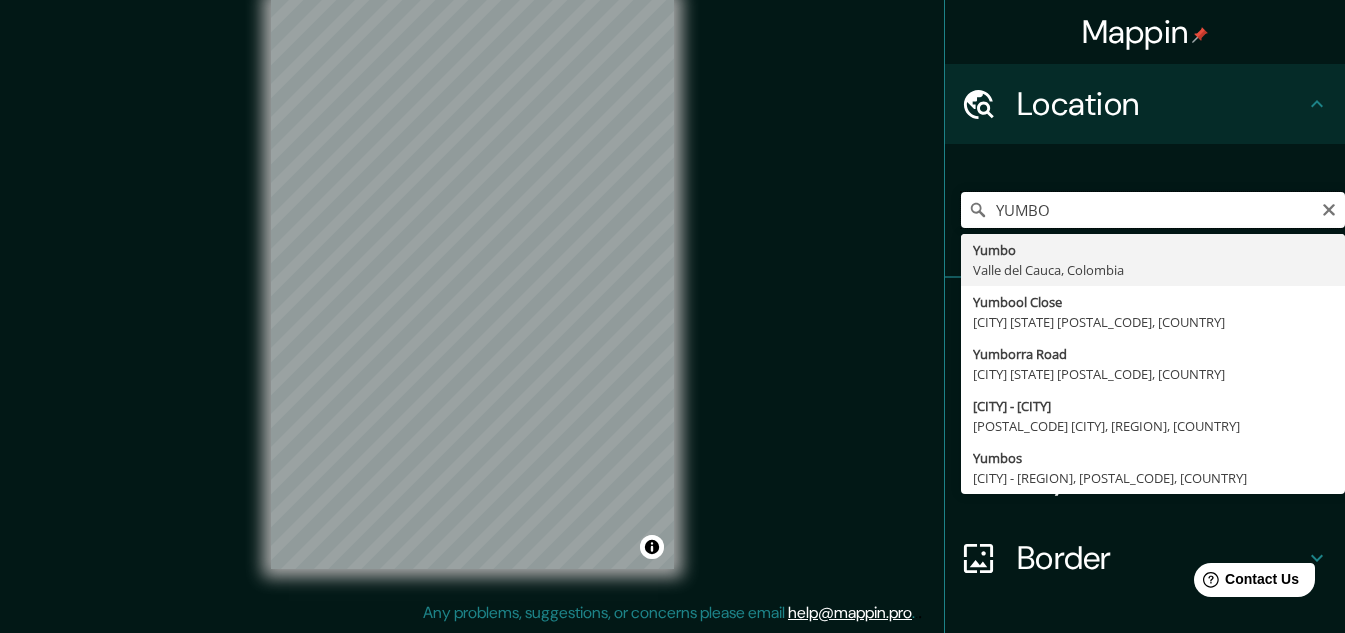 type on "YUMBO" 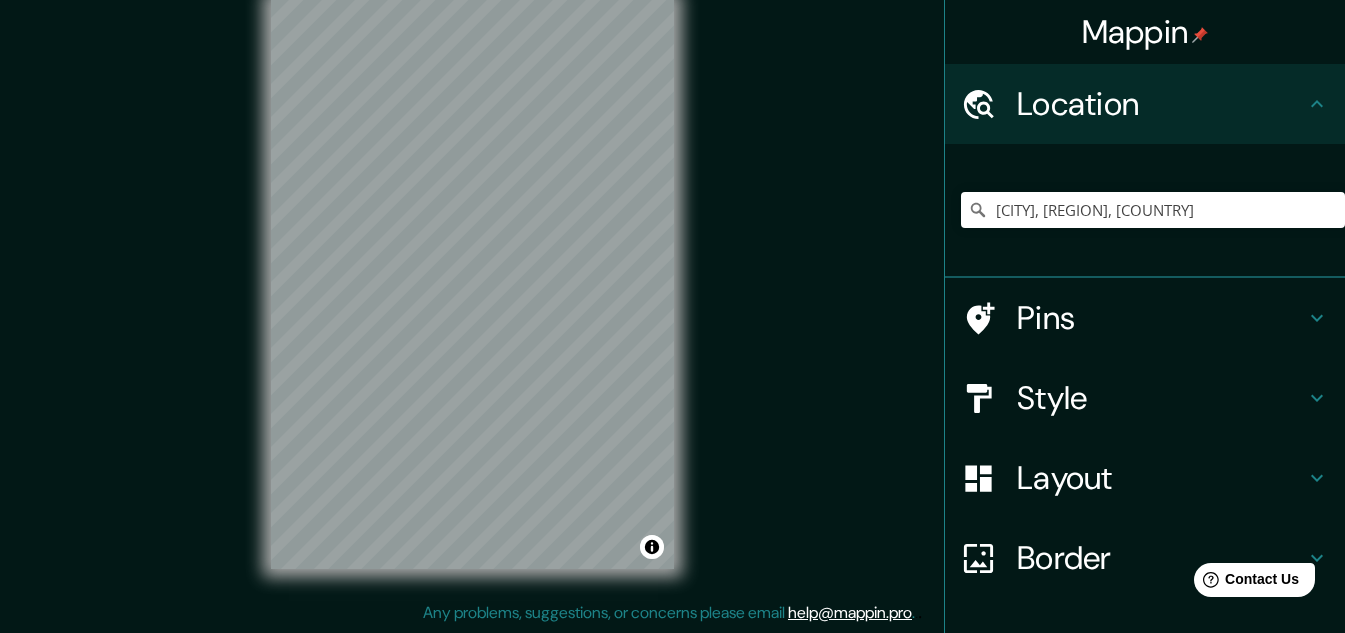 click on "Pins" at bounding box center (1161, 104) 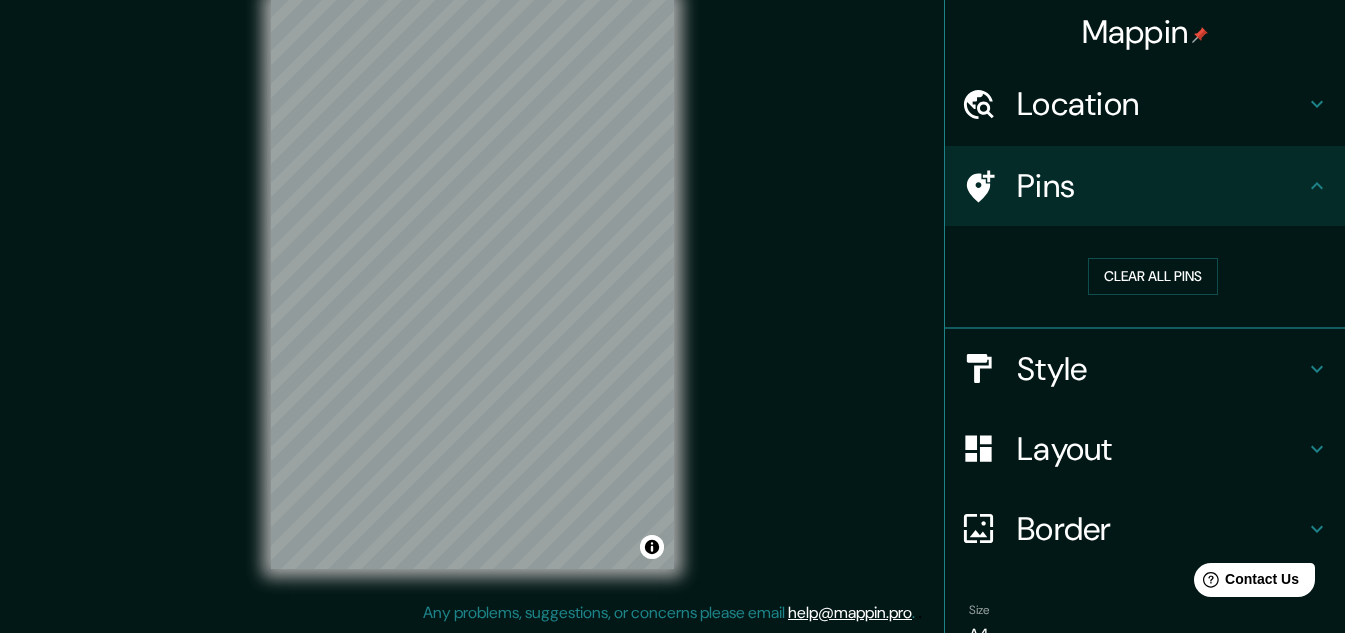 click on "Style" at bounding box center (1161, 104) 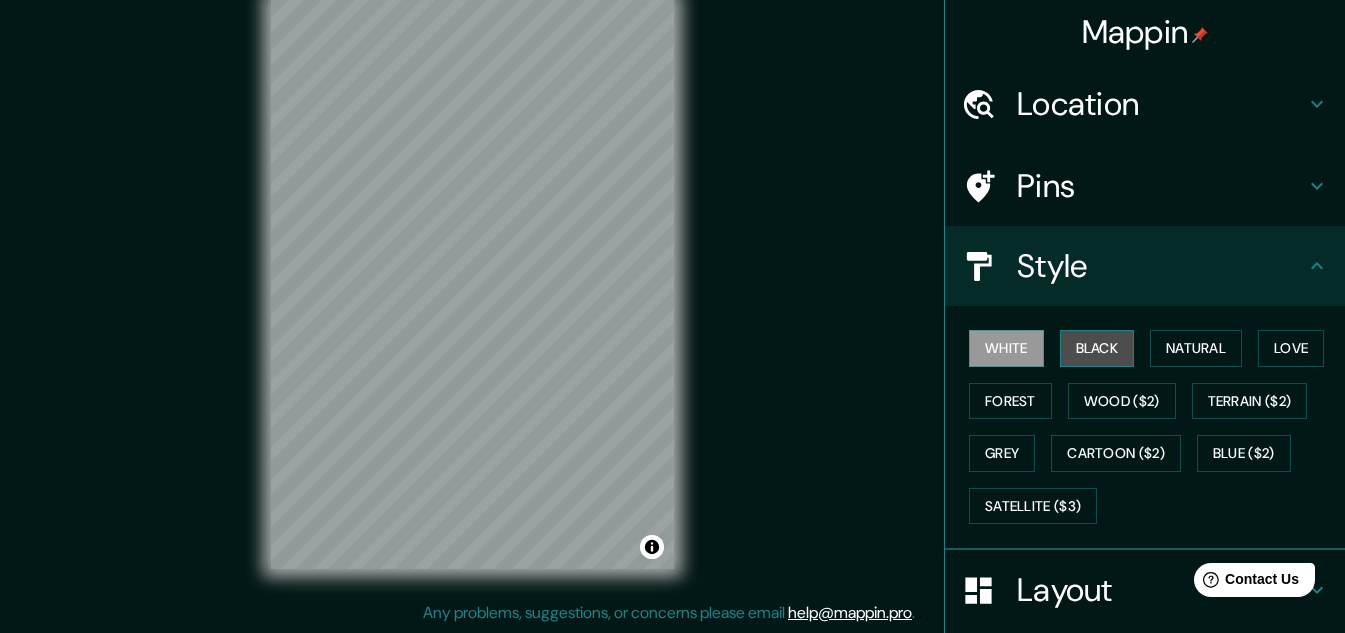 click on "Black" at bounding box center [1097, 348] 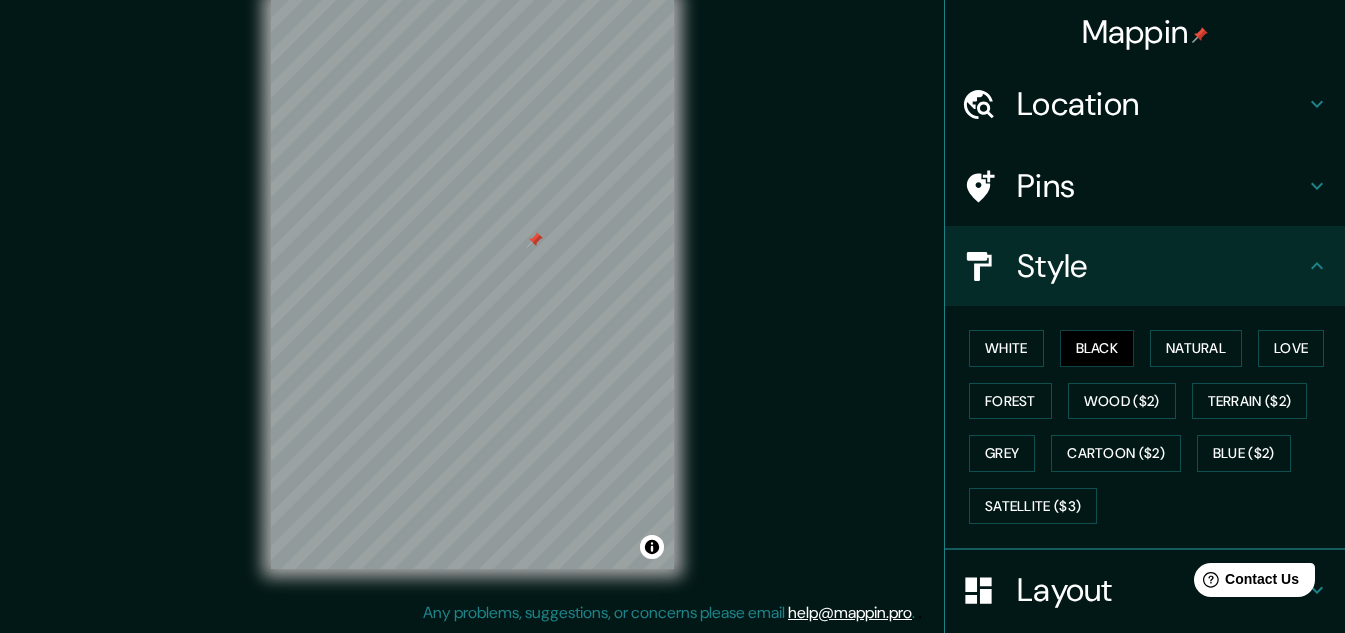 click on "Pins" at bounding box center (1161, 104) 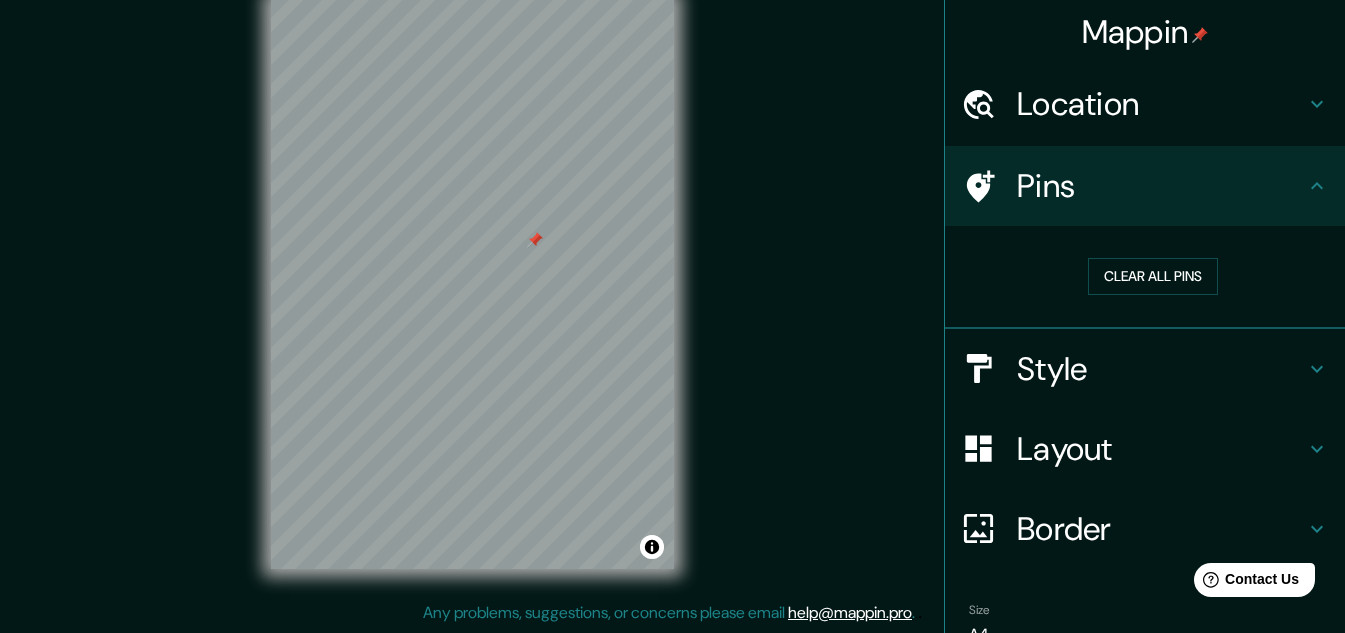 click at bounding box center [535, 240] 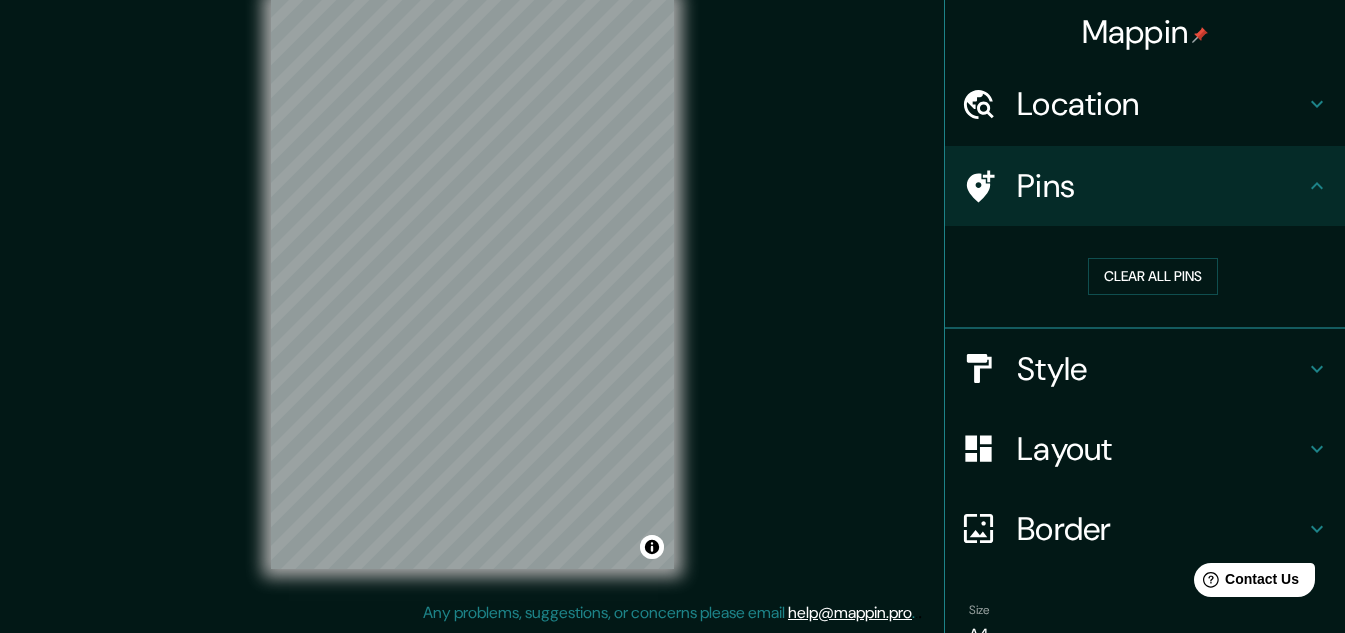 click on "Style" at bounding box center (1161, 104) 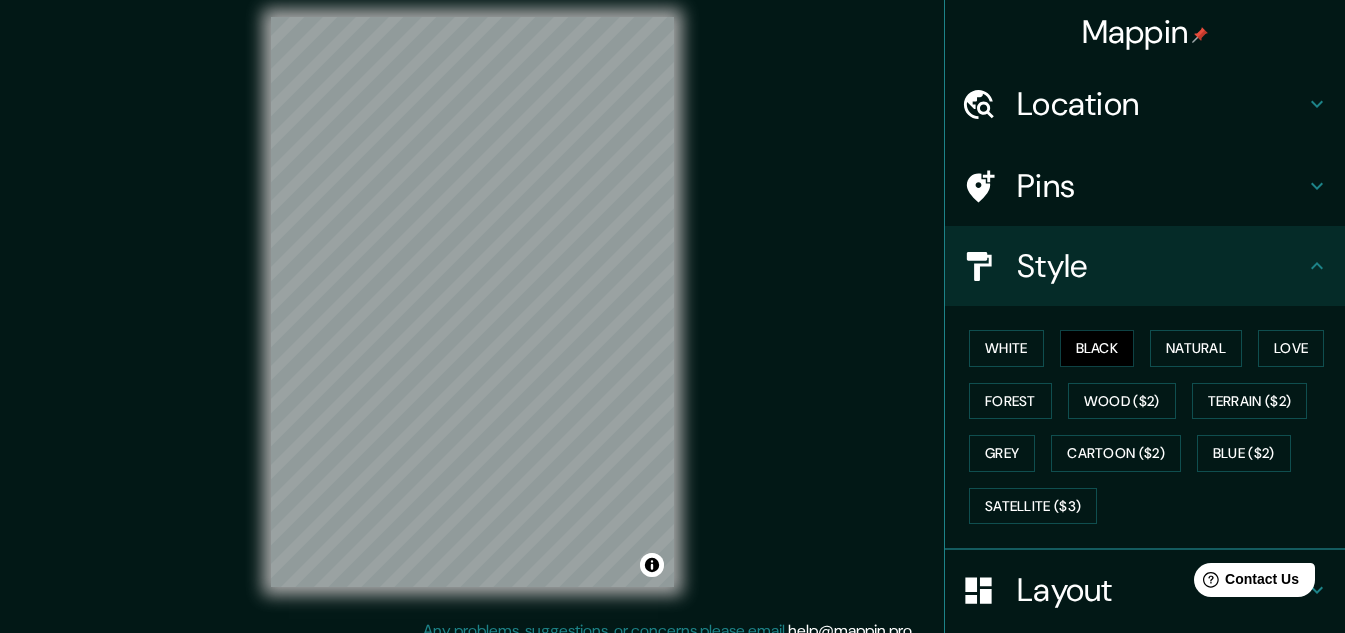 scroll, scrollTop: 0, scrollLeft: 0, axis: both 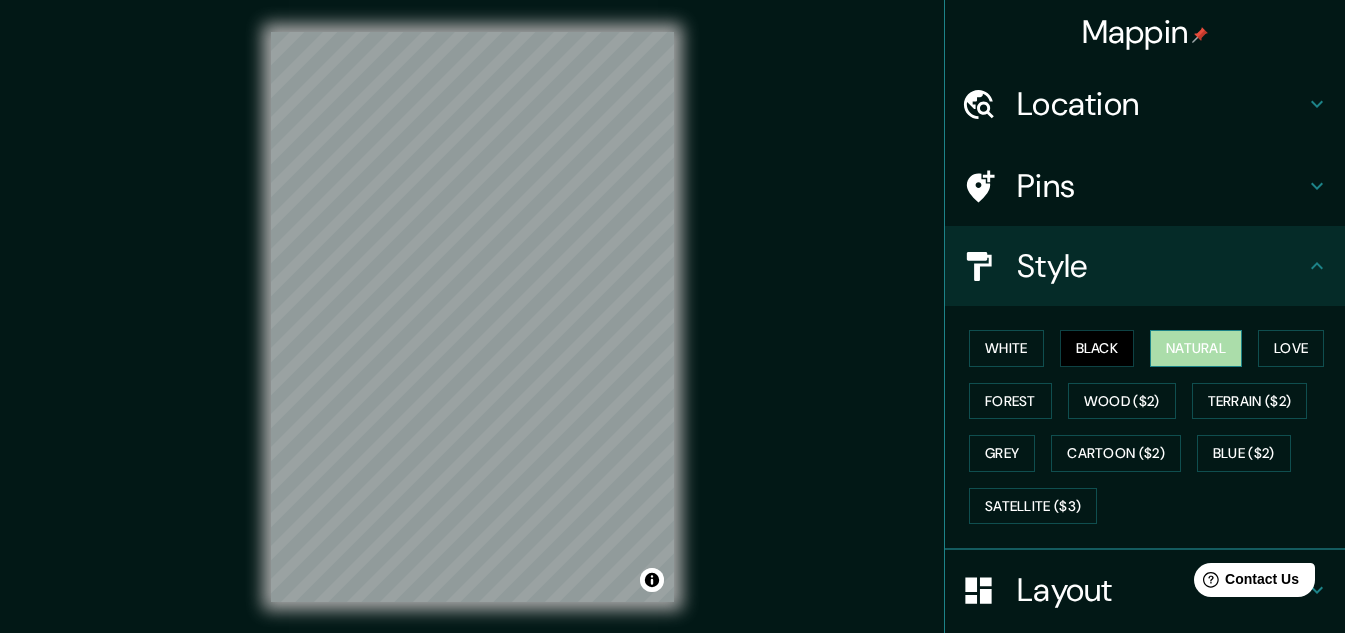 click on "Natural" at bounding box center (1196, 348) 